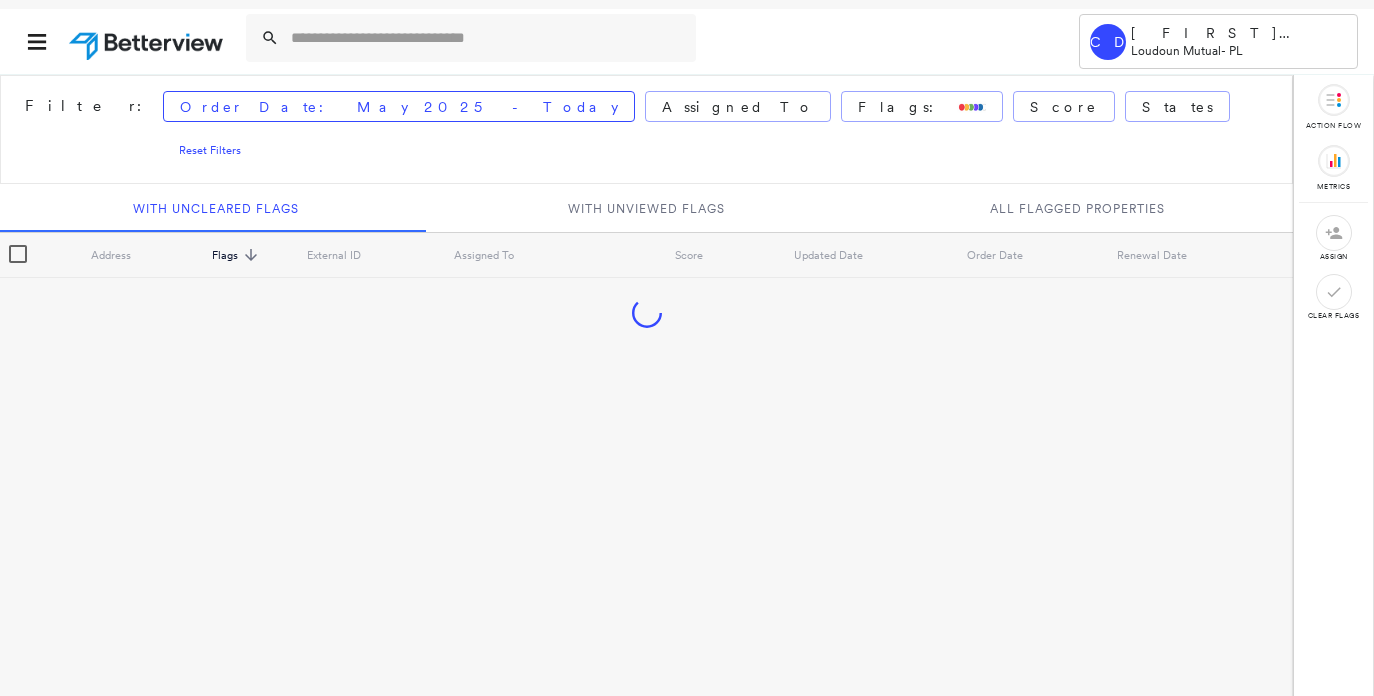 scroll, scrollTop: 0, scrollLeft: 0, axis: both 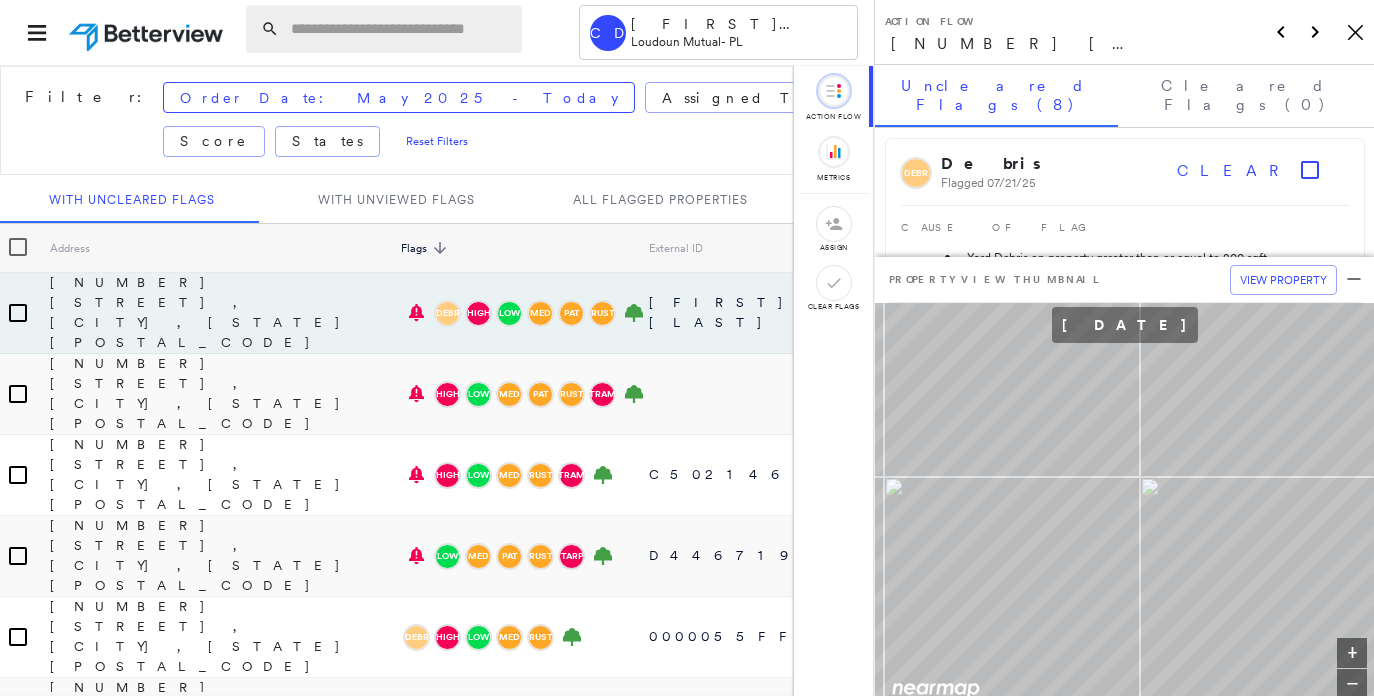 paste on "**********" 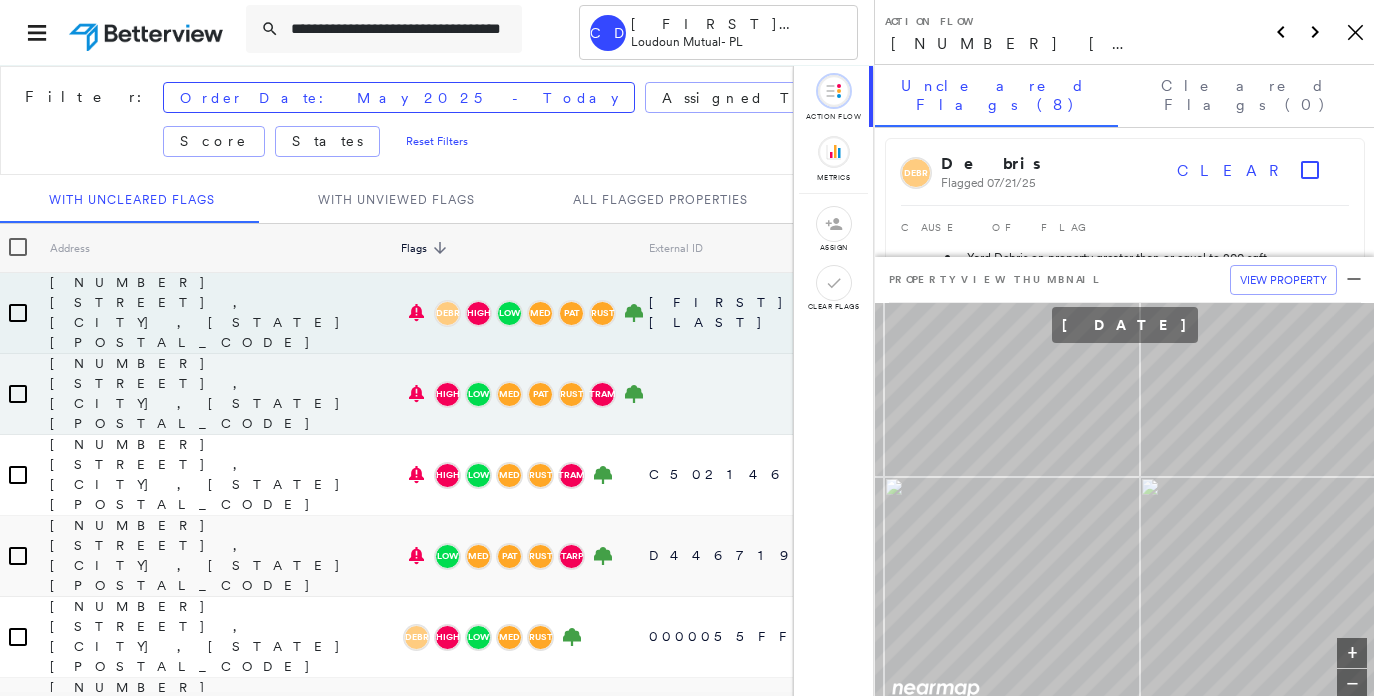 scroll, scrollTop: 0, scrollLeft: 27, axis: horizontal 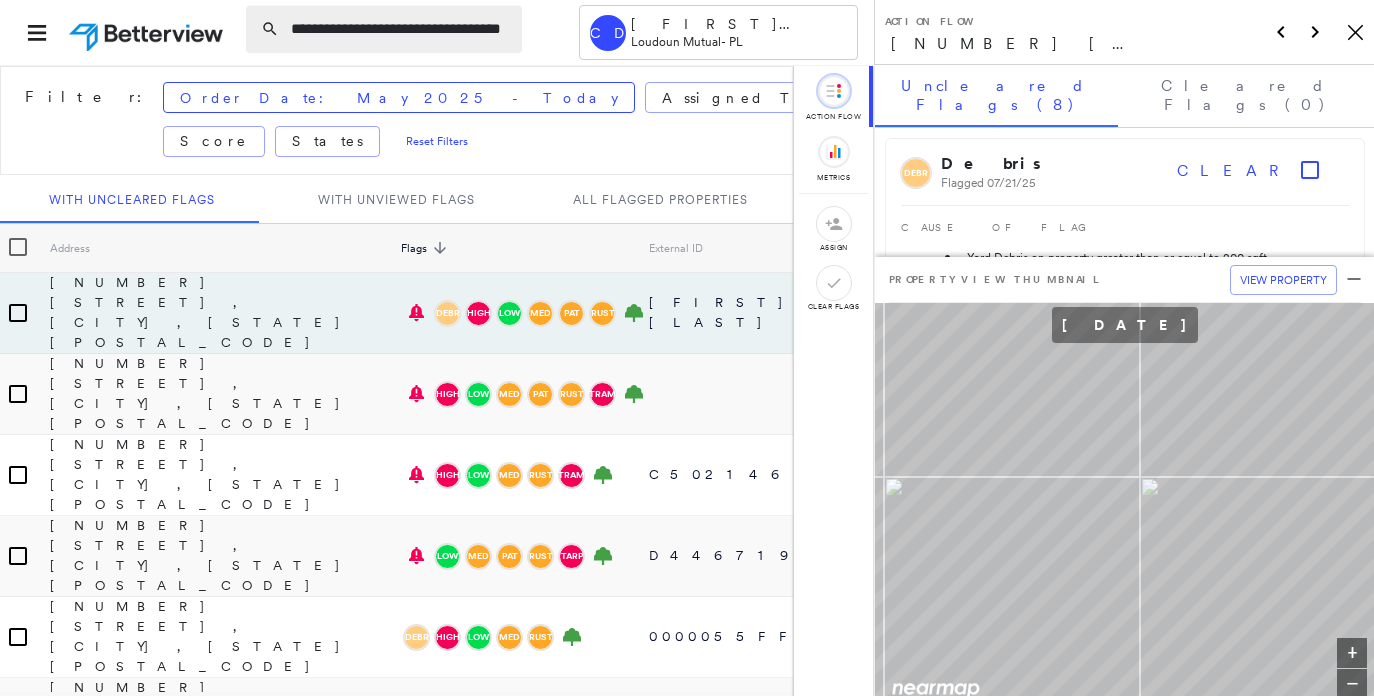 type on "**********" 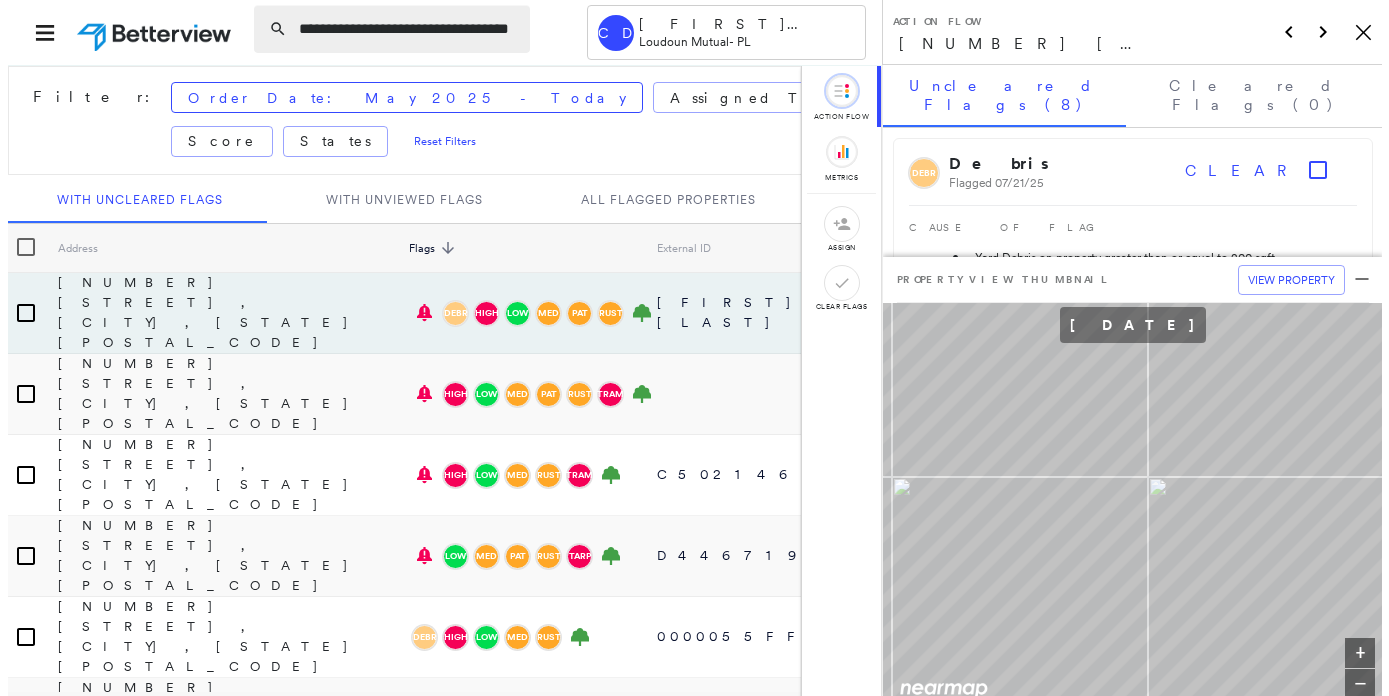 scroll, scrollTop: 0, scrollLeft: 0, axis: both 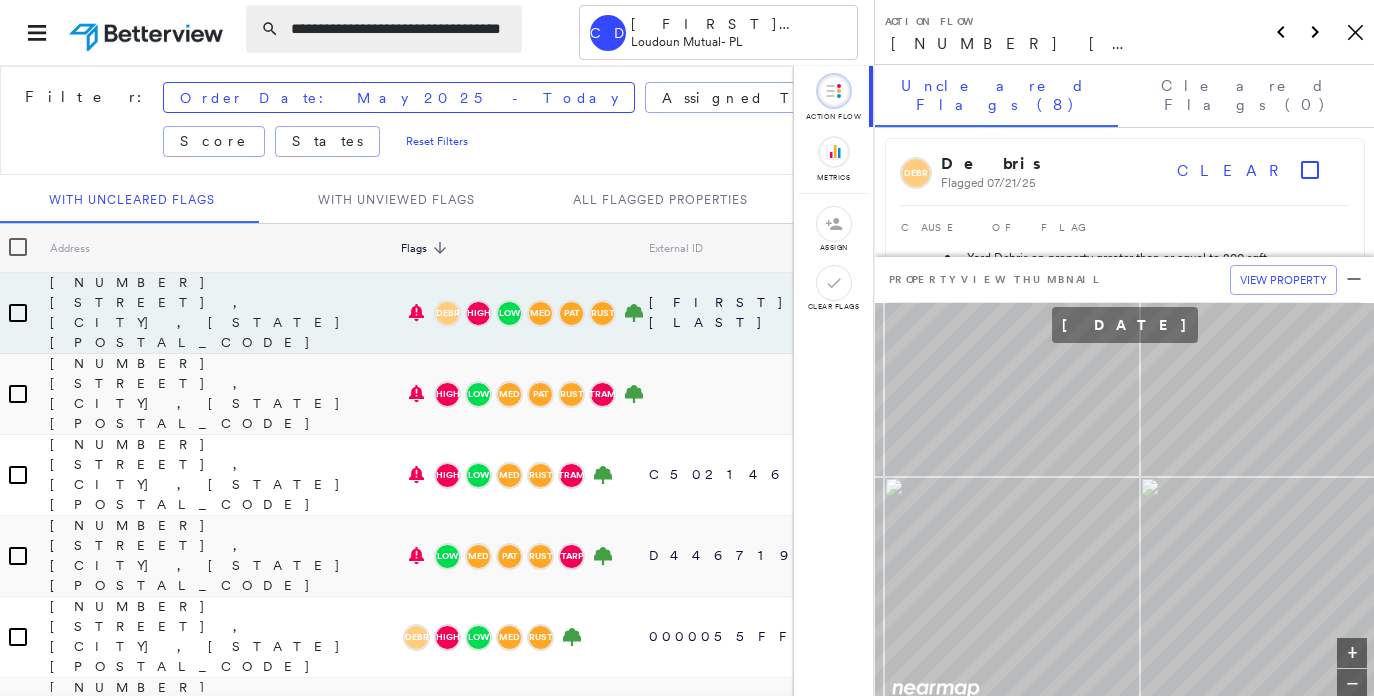 click on "**********" at bounding box center (384, 29) 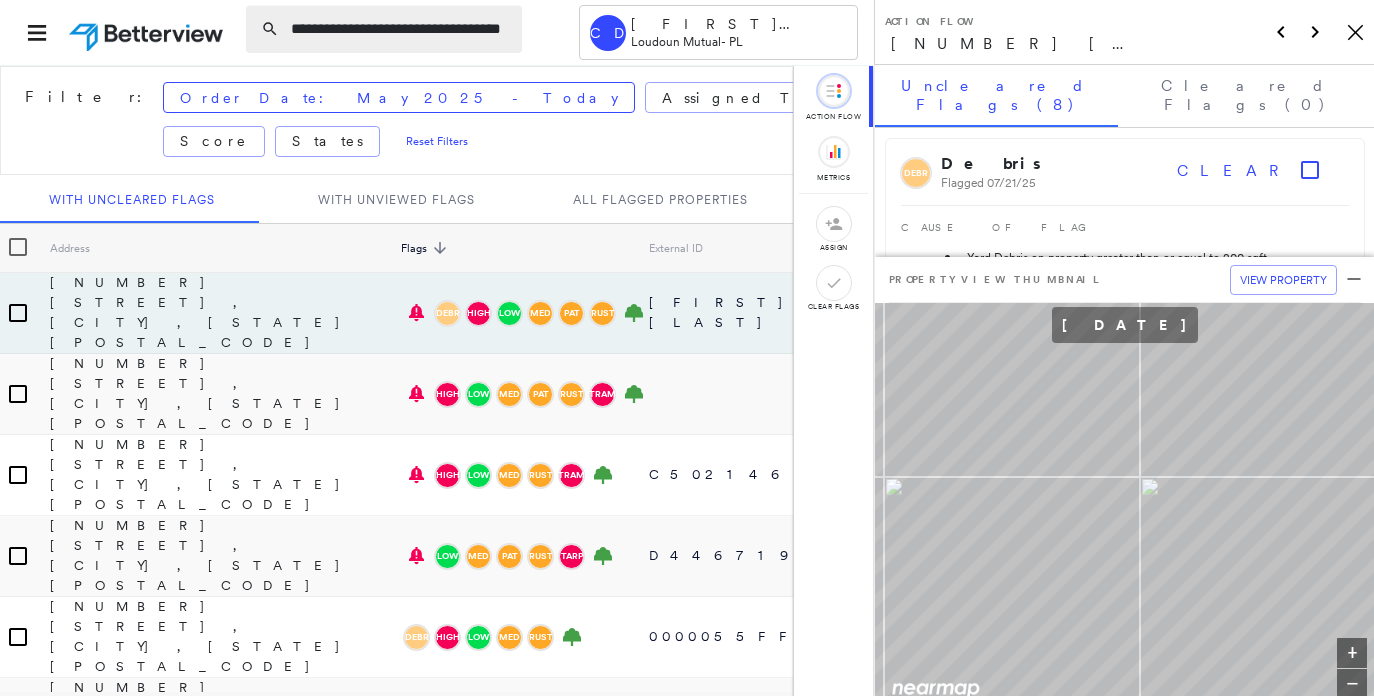 click on "**********" at bounding box center (400, 29) 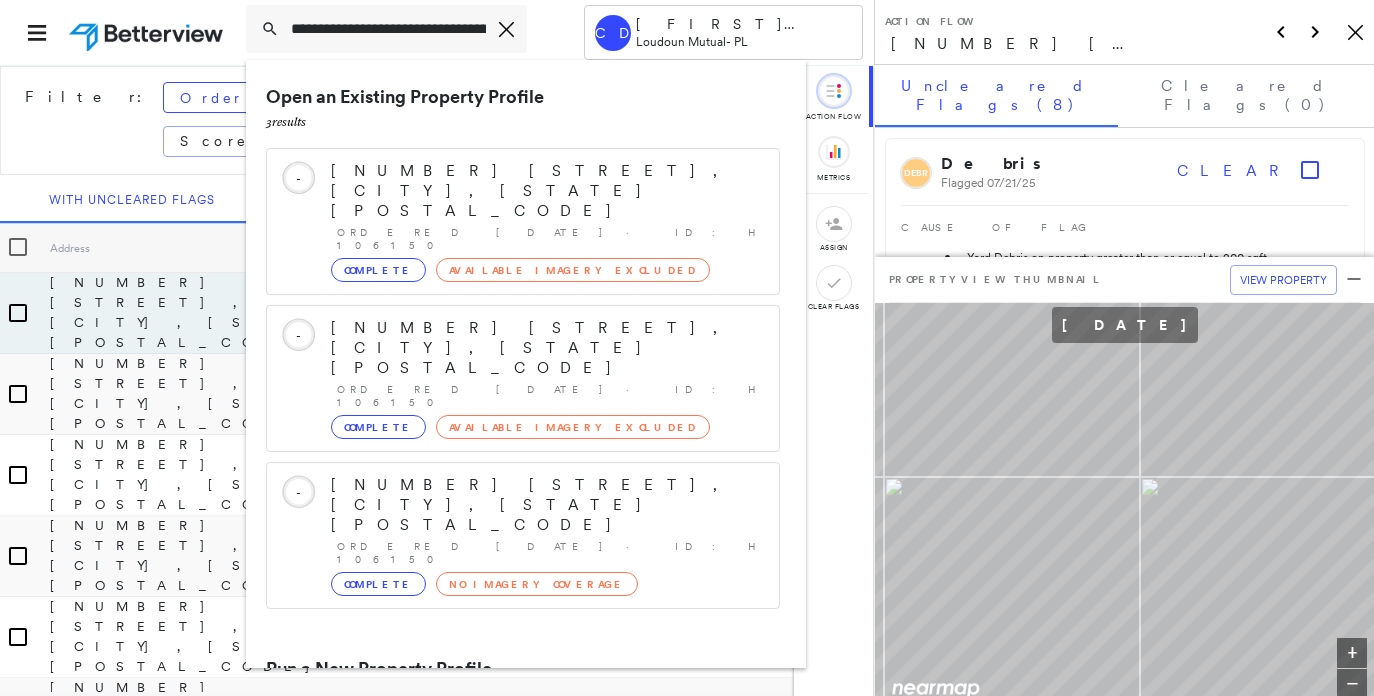 click on "[NUMBER] [STREET], [CITY], [STATE] [POSTAL_CODE], USA" at bounding box center (501, 745) 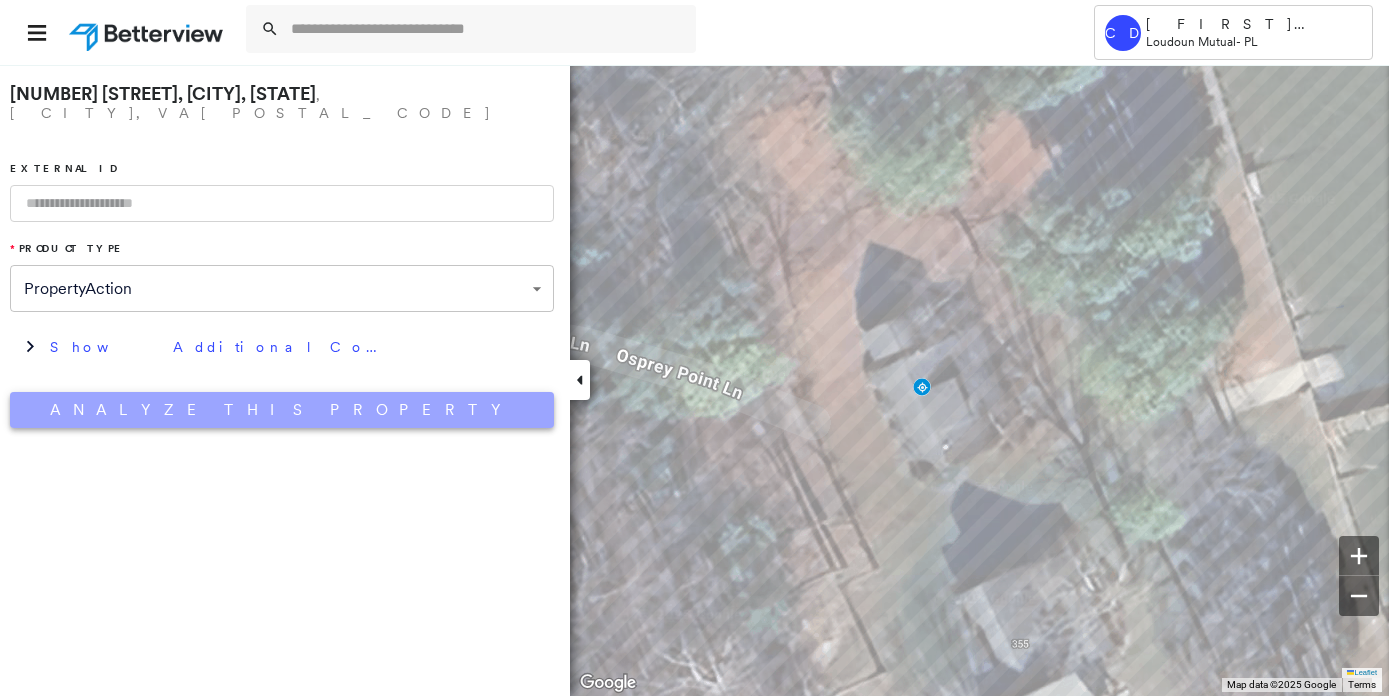 click on "Analyze This Property" at bounding box center [282, 410] 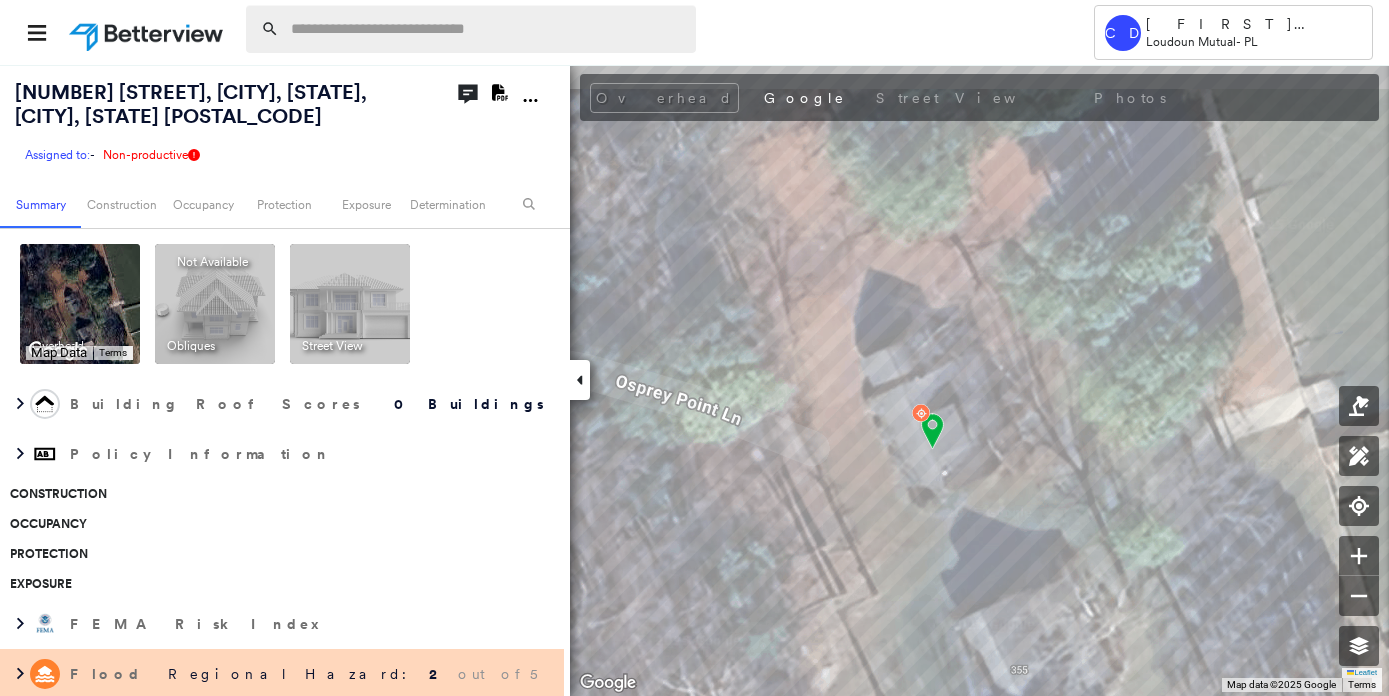 click at bounding box center (487, 29) 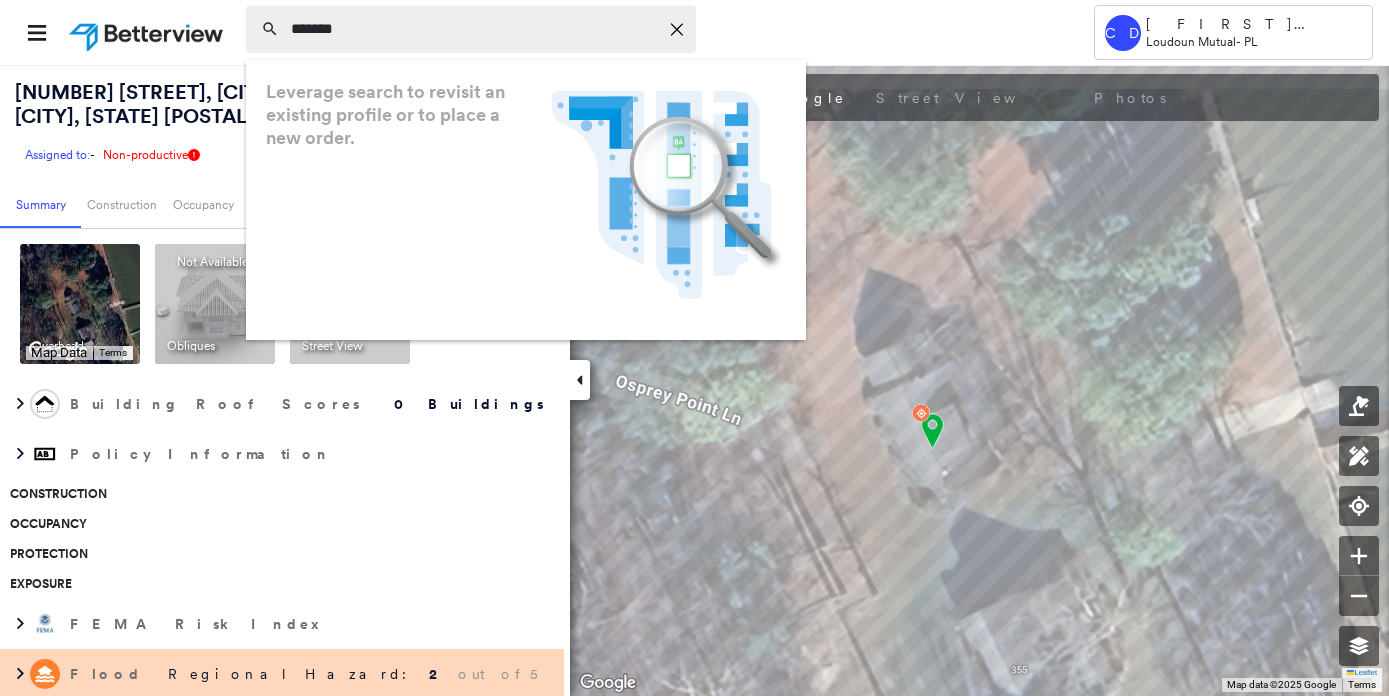 type on "*******" 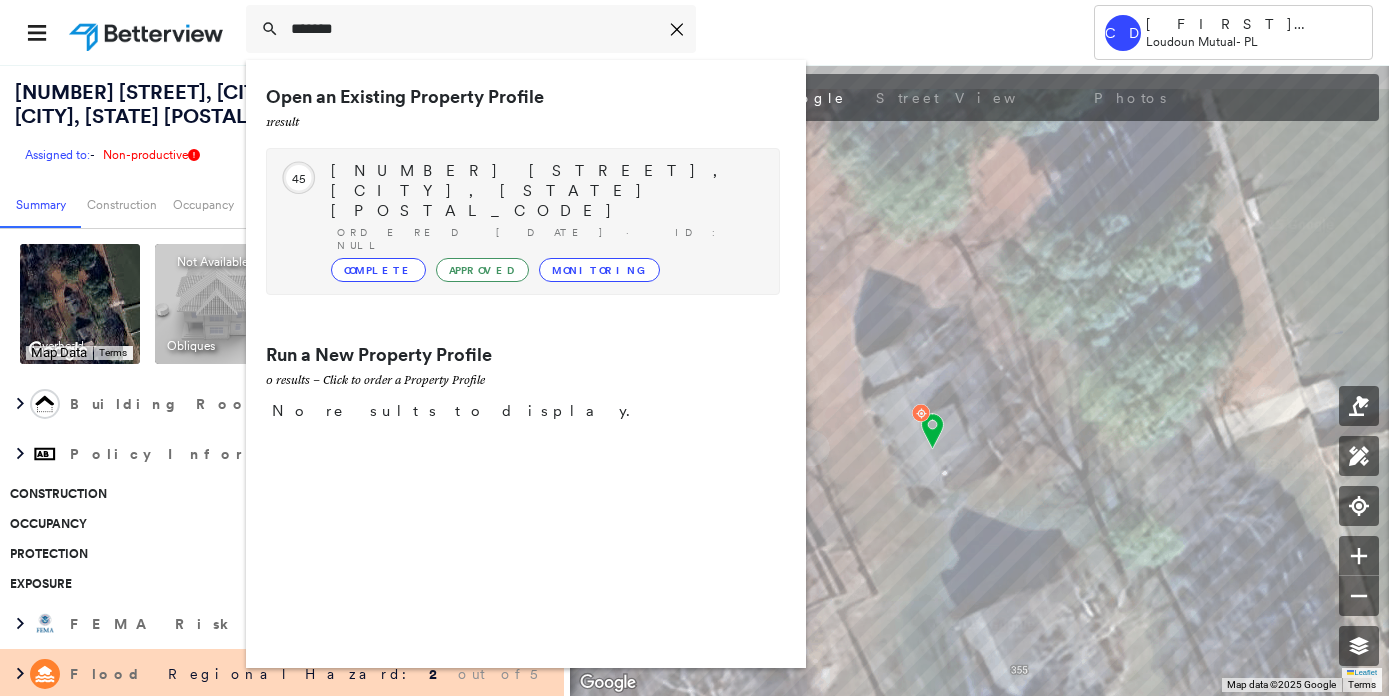 click on "[NUMBER] [STREET], [CITY], [STATE] [POSTAL_CODE]" at bounding box center (545, 191) 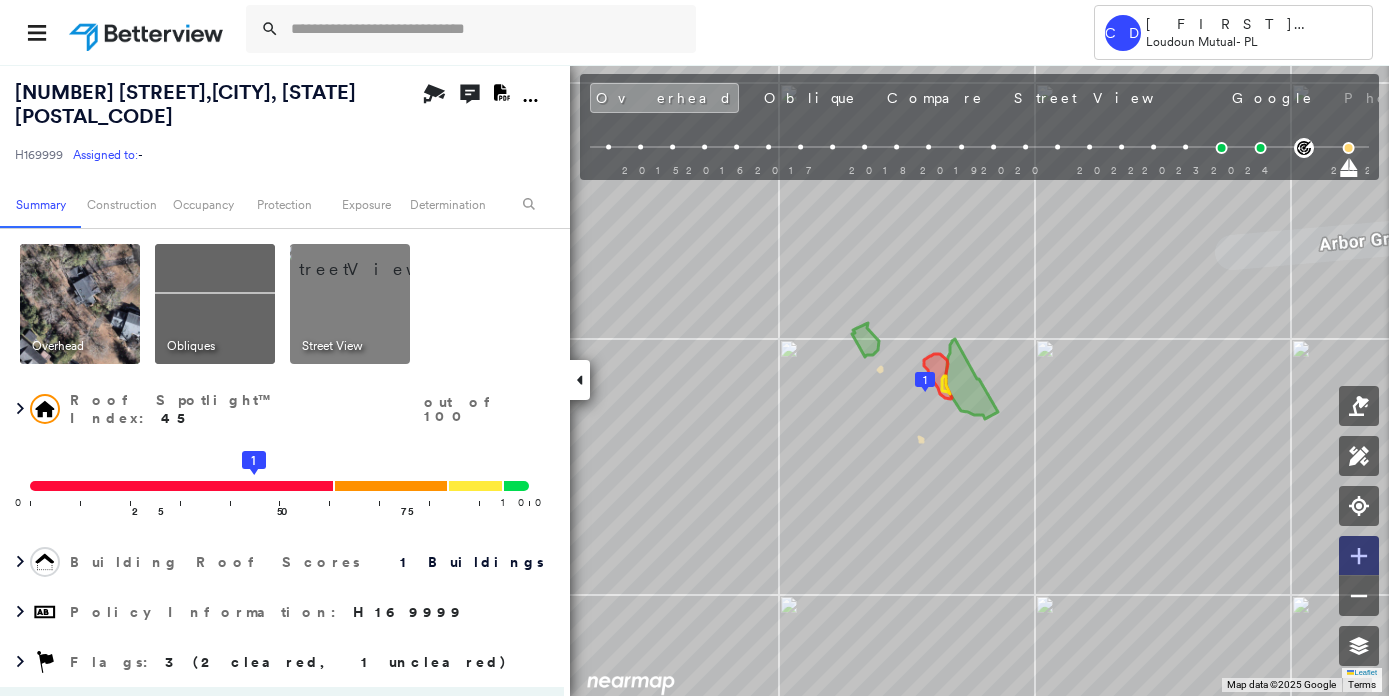 click at bounding box center [1359, 556] 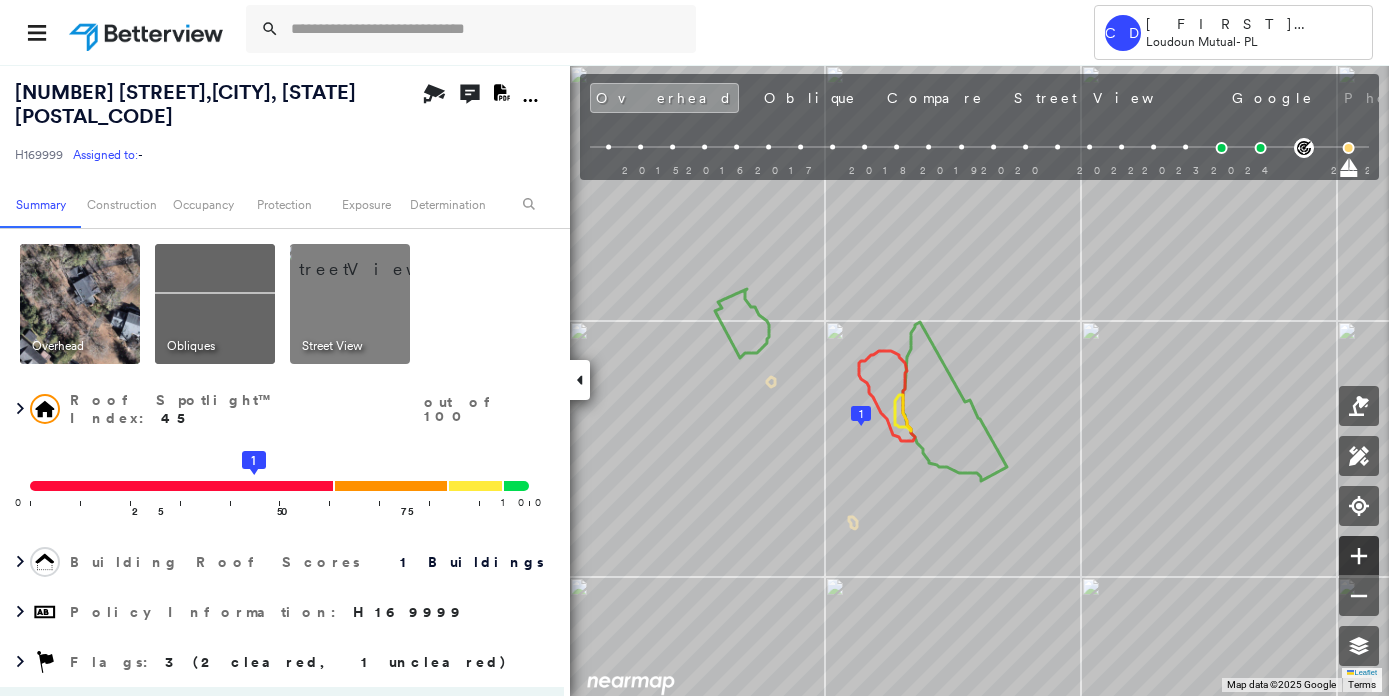 click at bounding box center [1359, 556] 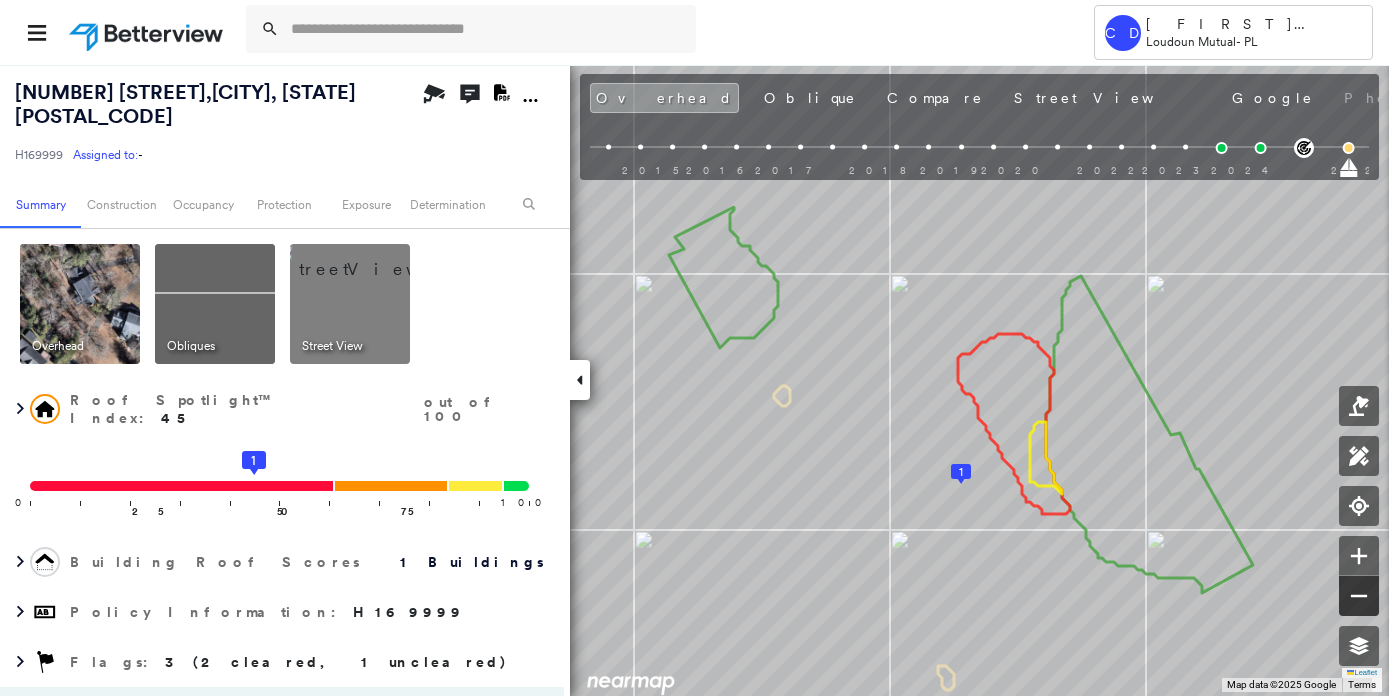 click 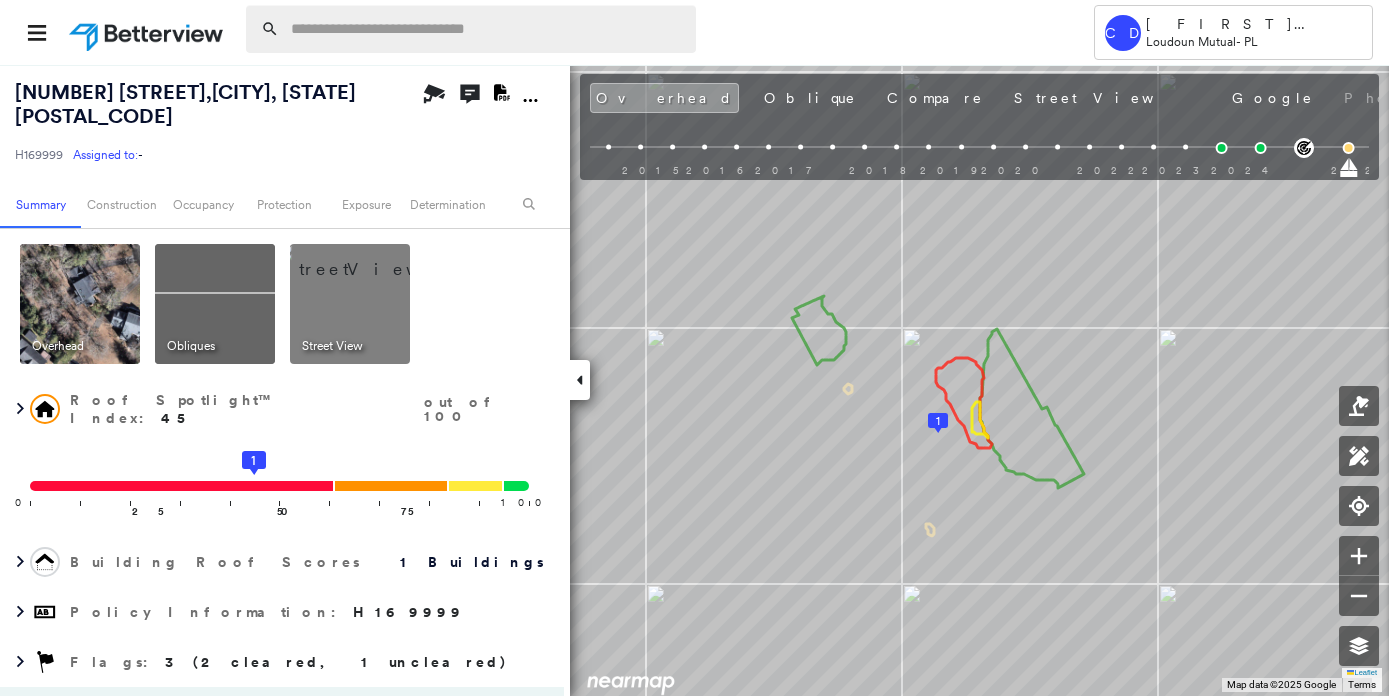click at bounding box center [487, 29] 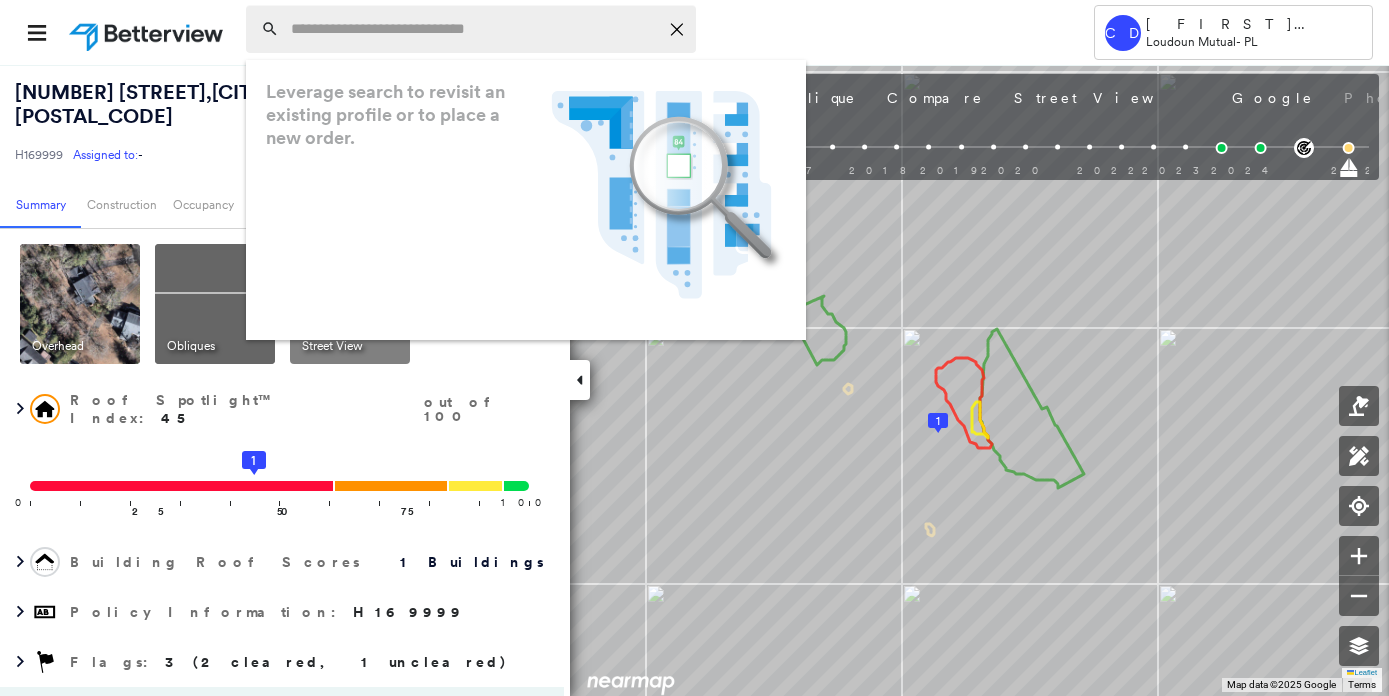 paste on "**********" 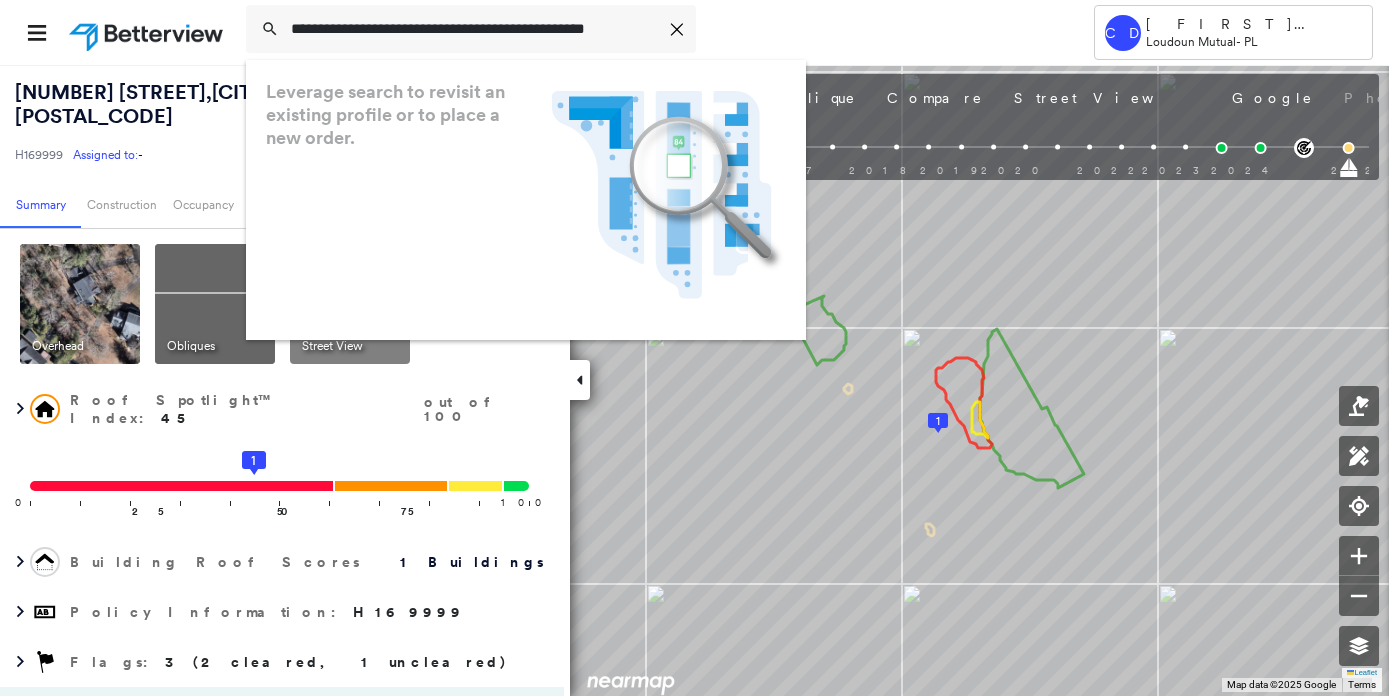 scroll, scrollTop: 0, scrollLeft: 6, axis: horizontal 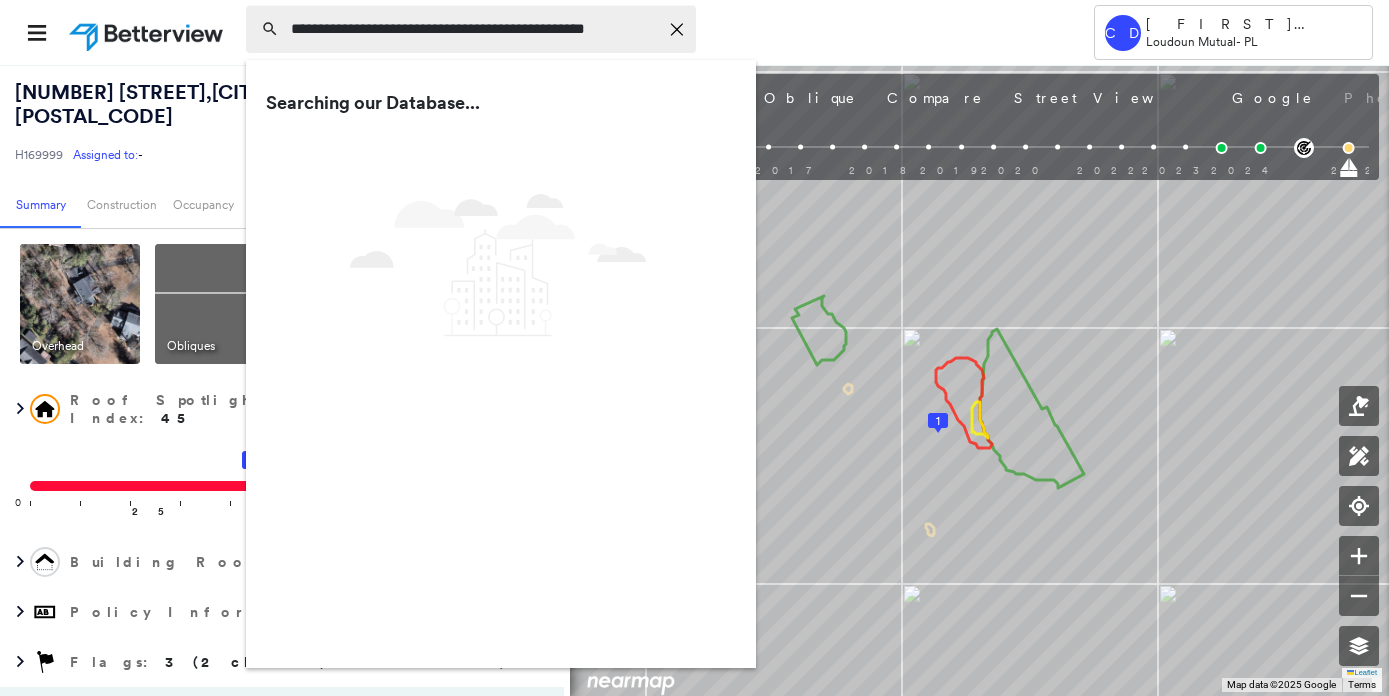 type on "**********" 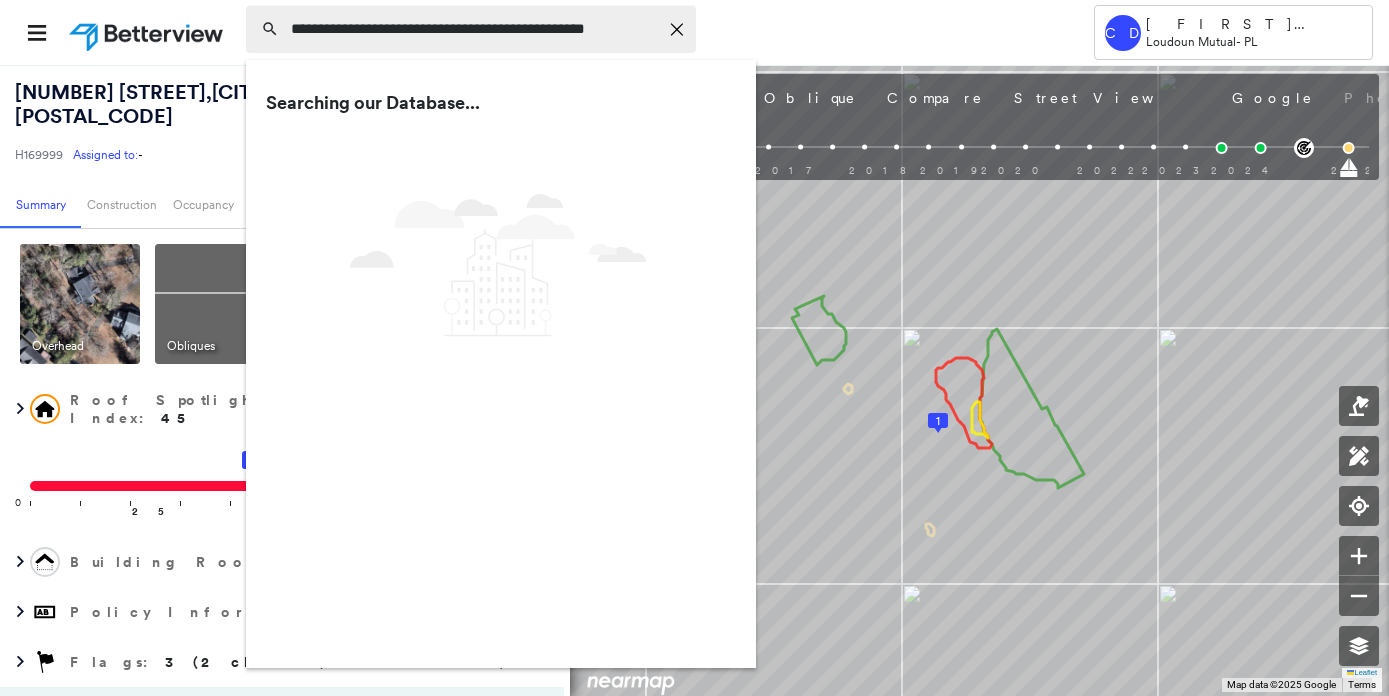 scroll, scrollTop: 0, scrollLeft: 0, axis: both 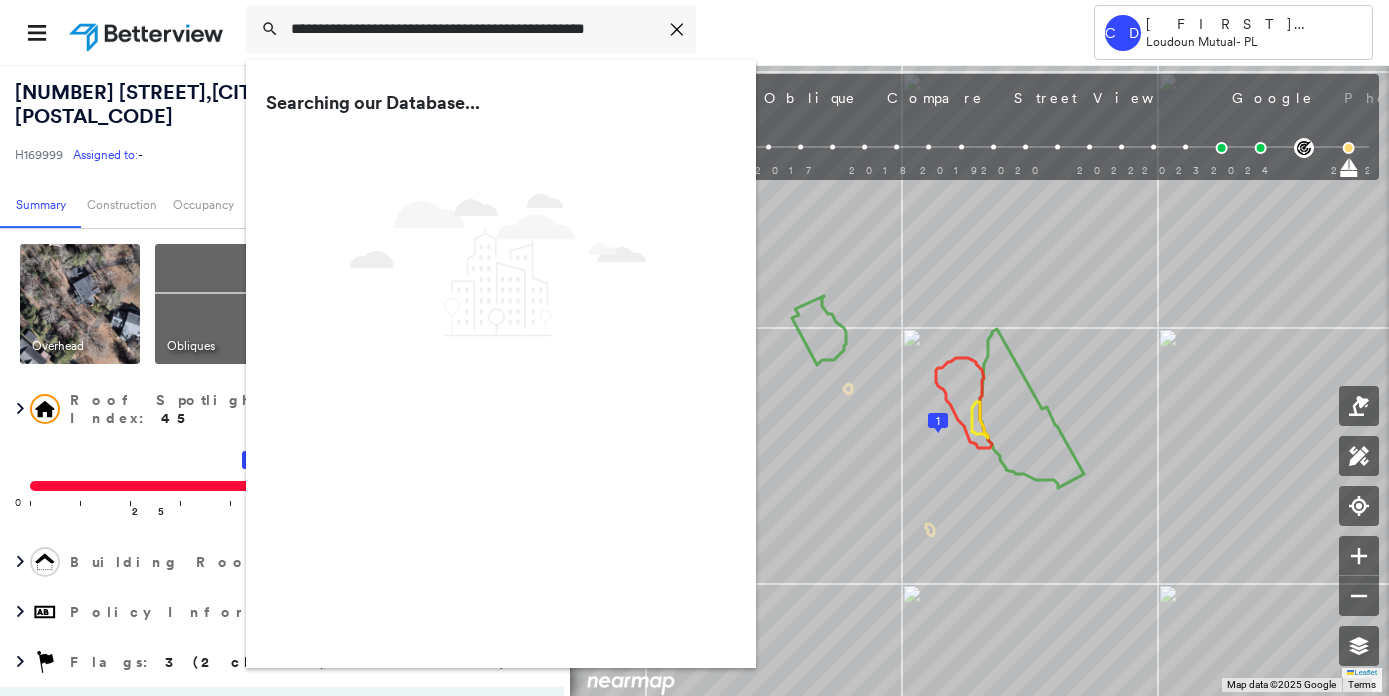 click on "Searching our Database... Landscape_No Results Created with Sketch." at bounding box center (501, 364) 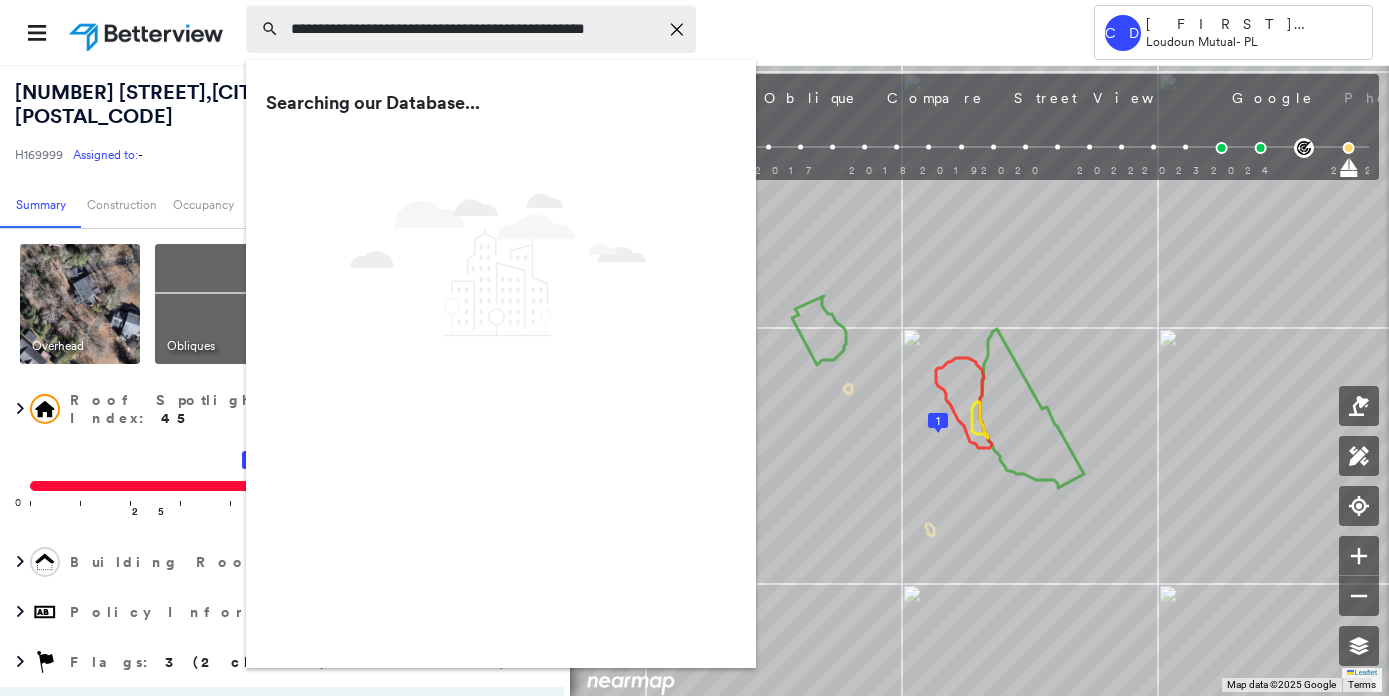 click on "**********" at bounding box center (474, 29) 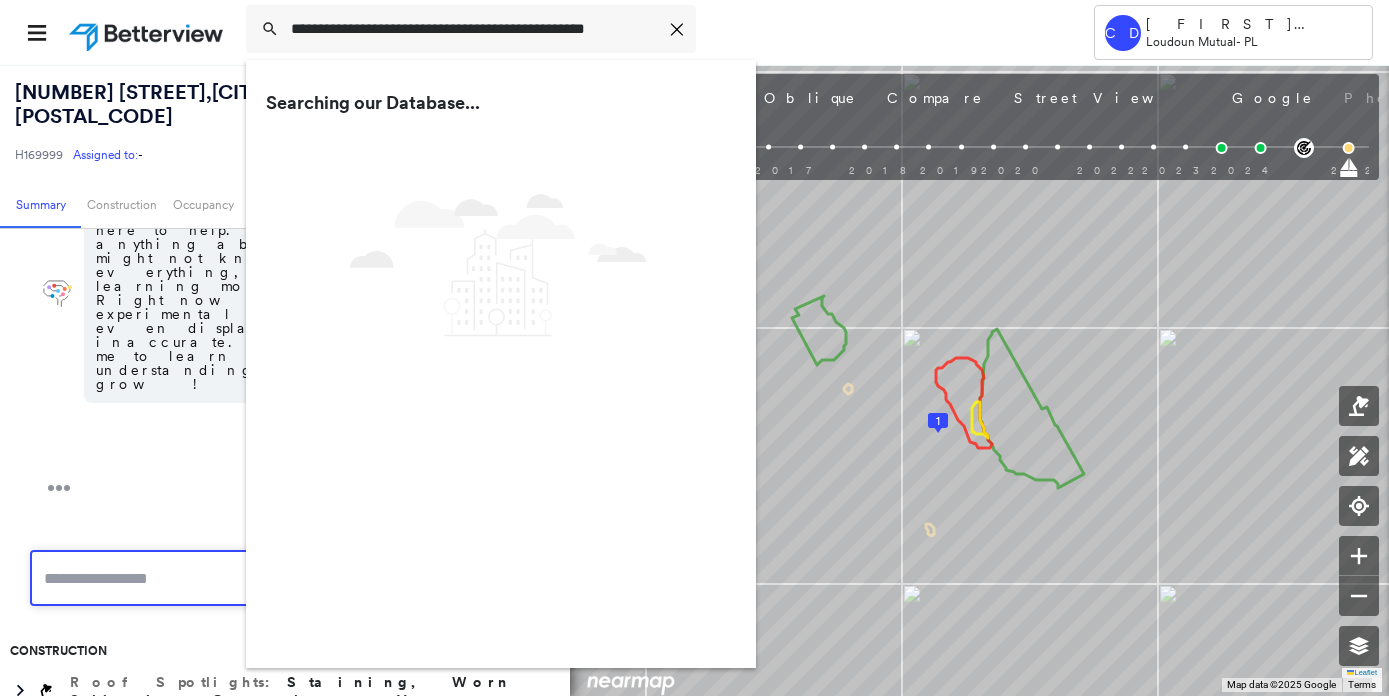 scroll, scrollTop: 0, scrollLeft: 0, axis: both 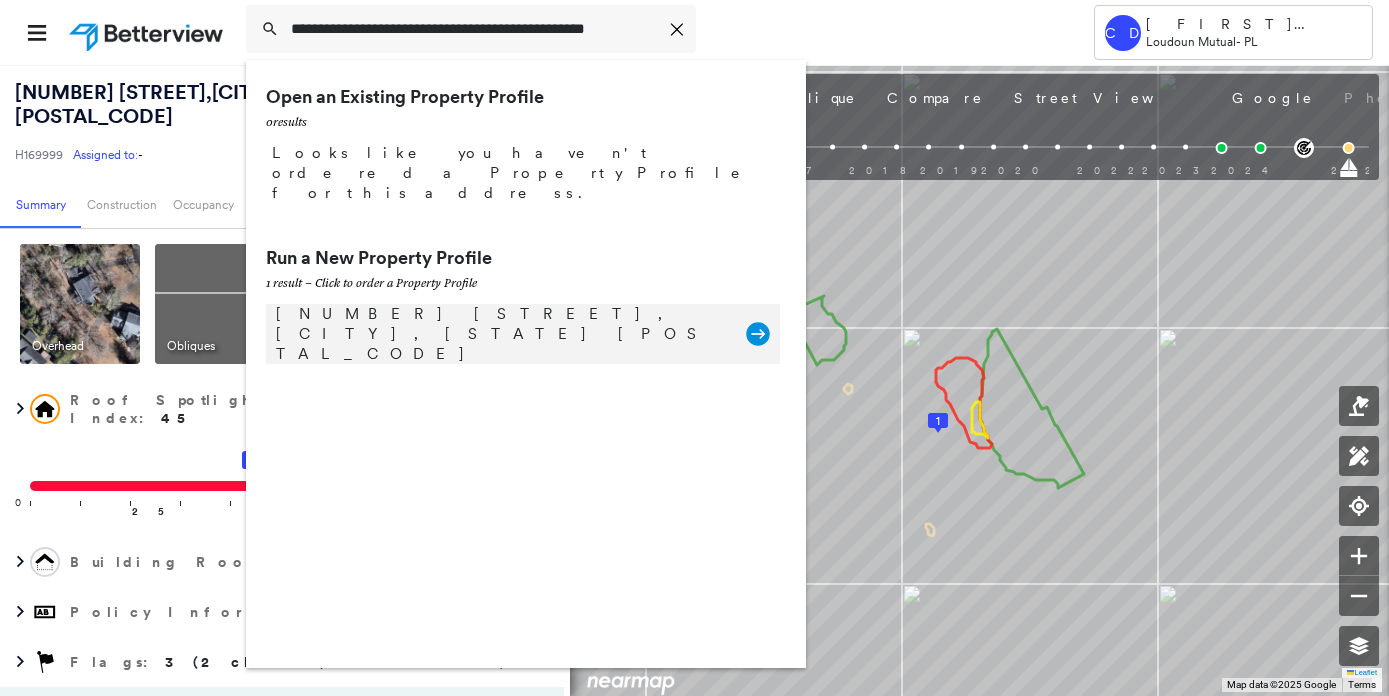 click on "[NUMBER] [STREET], [CITY], [STATE] [POSTAL_CODE]" at bounding box center [501, 334] 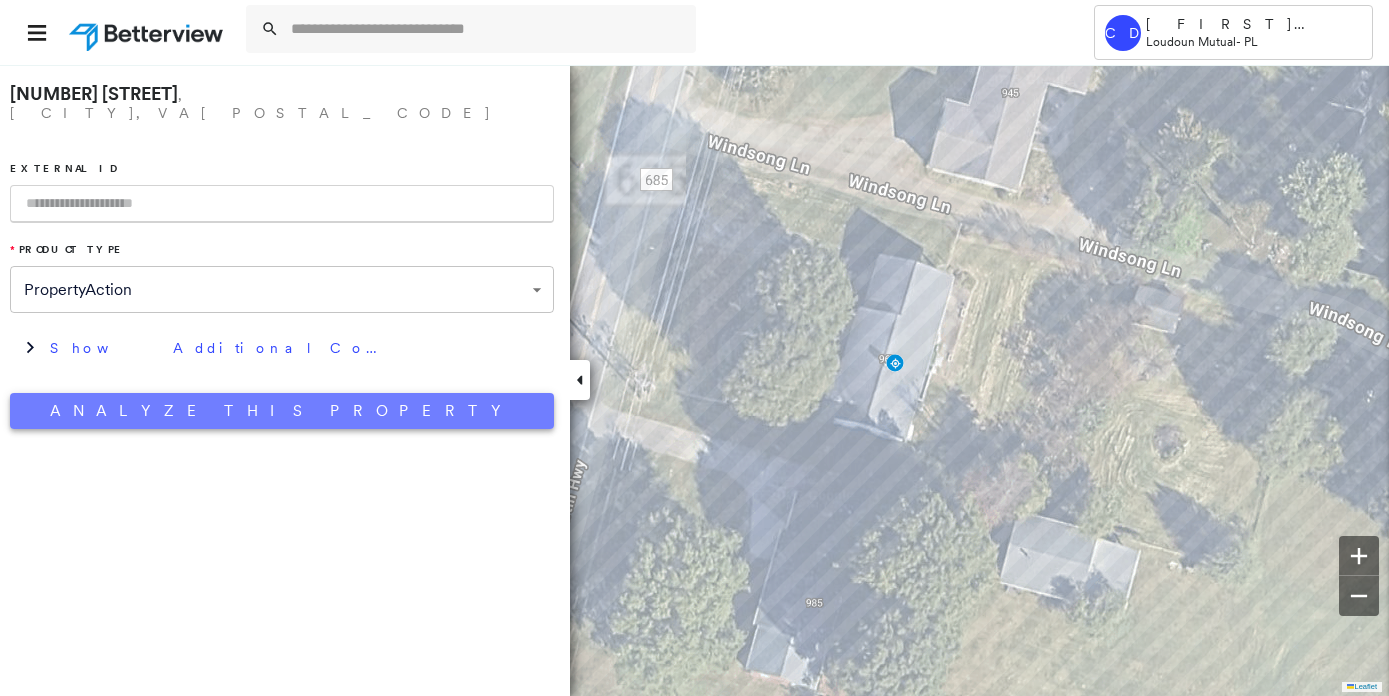 click on "Analyze This Property" at bounding box center (282, 411) 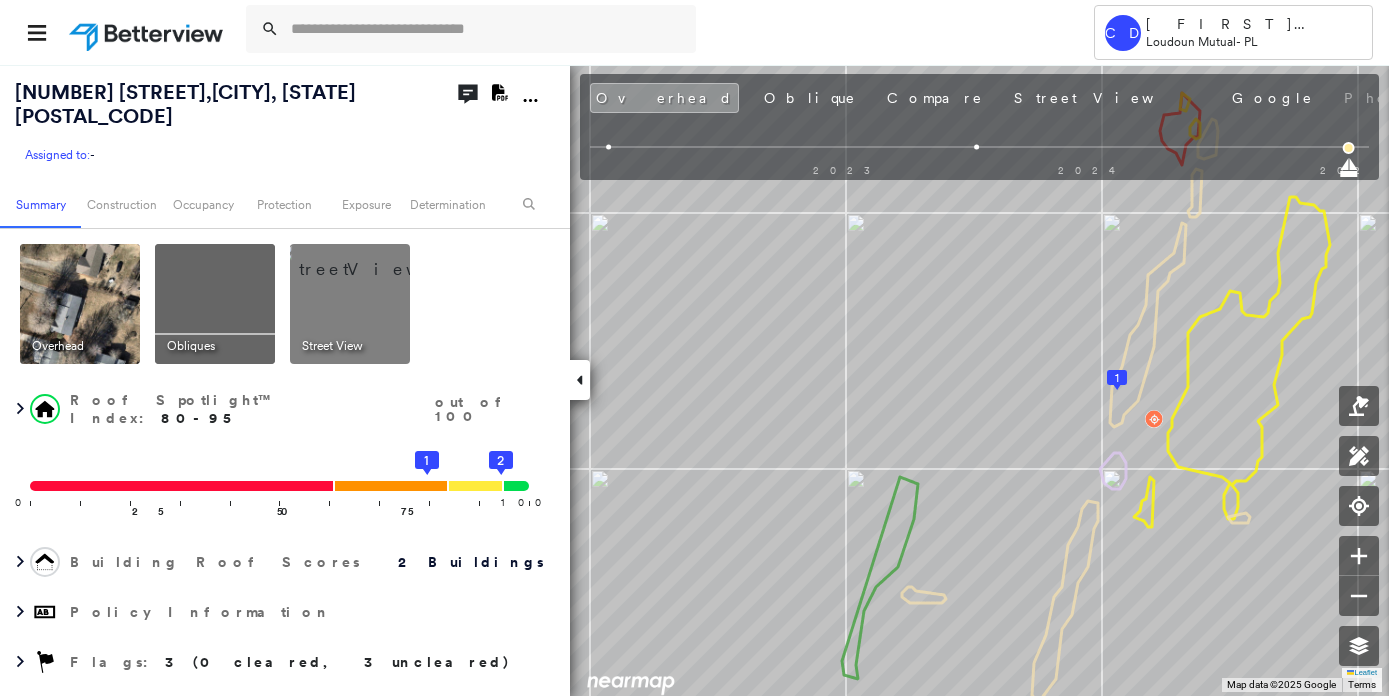 drag, startPoint x: 827, startPoint y: 434, endPoint x: 1221, endPoint y: 437, distance: 394.0114 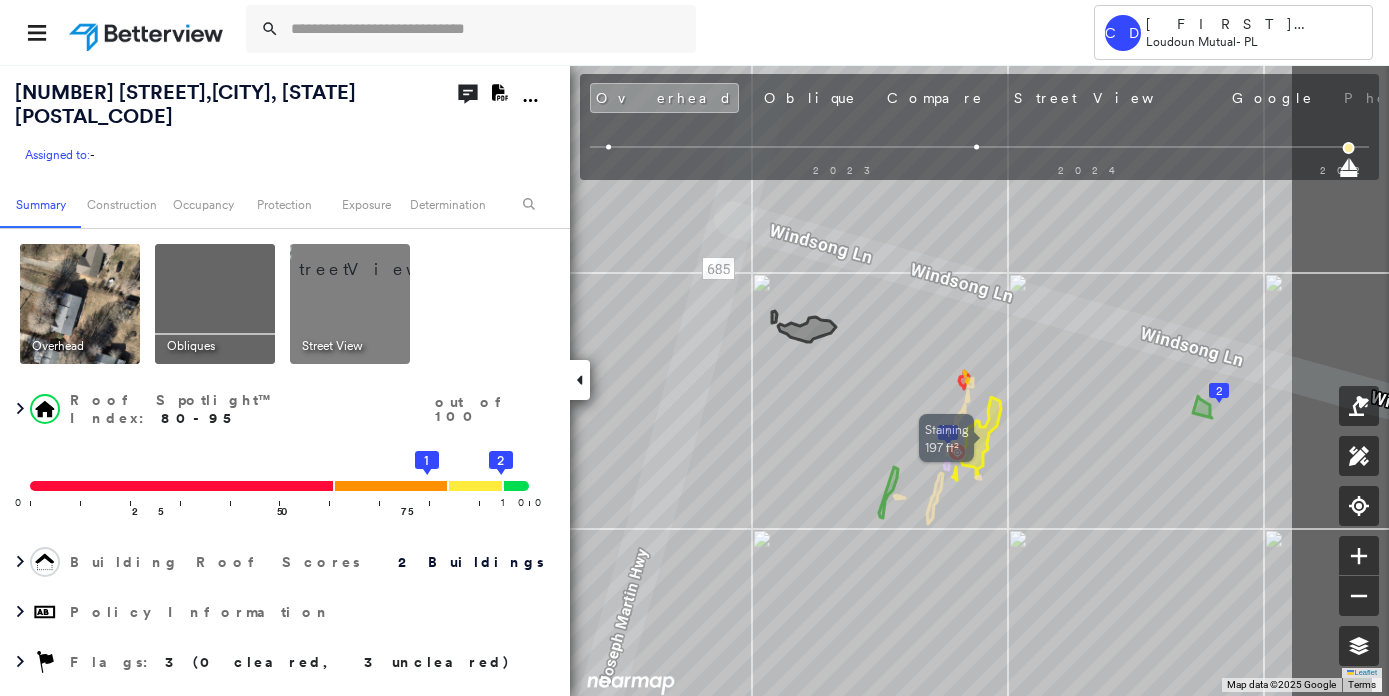 drag, startPoint x: 1205, startPoint y: 462, endPoint x: 969, endPoint y: 461, distance: 236.00212 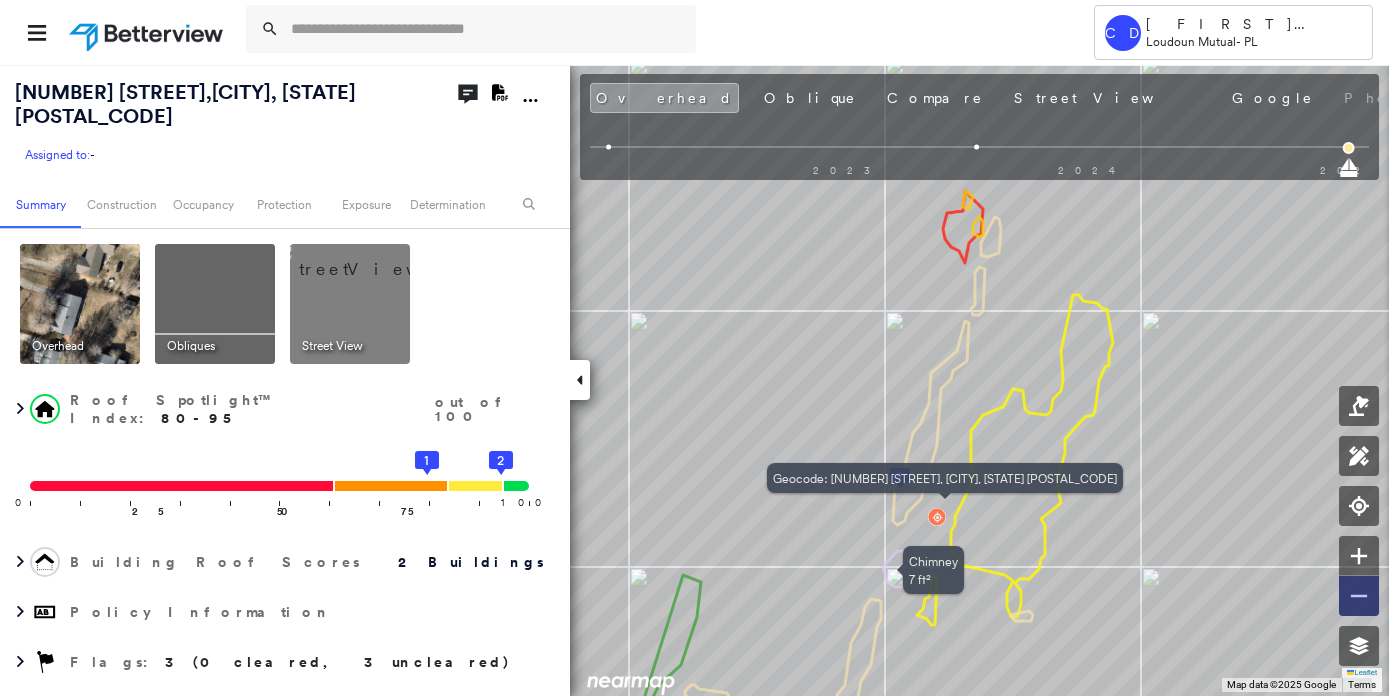 click 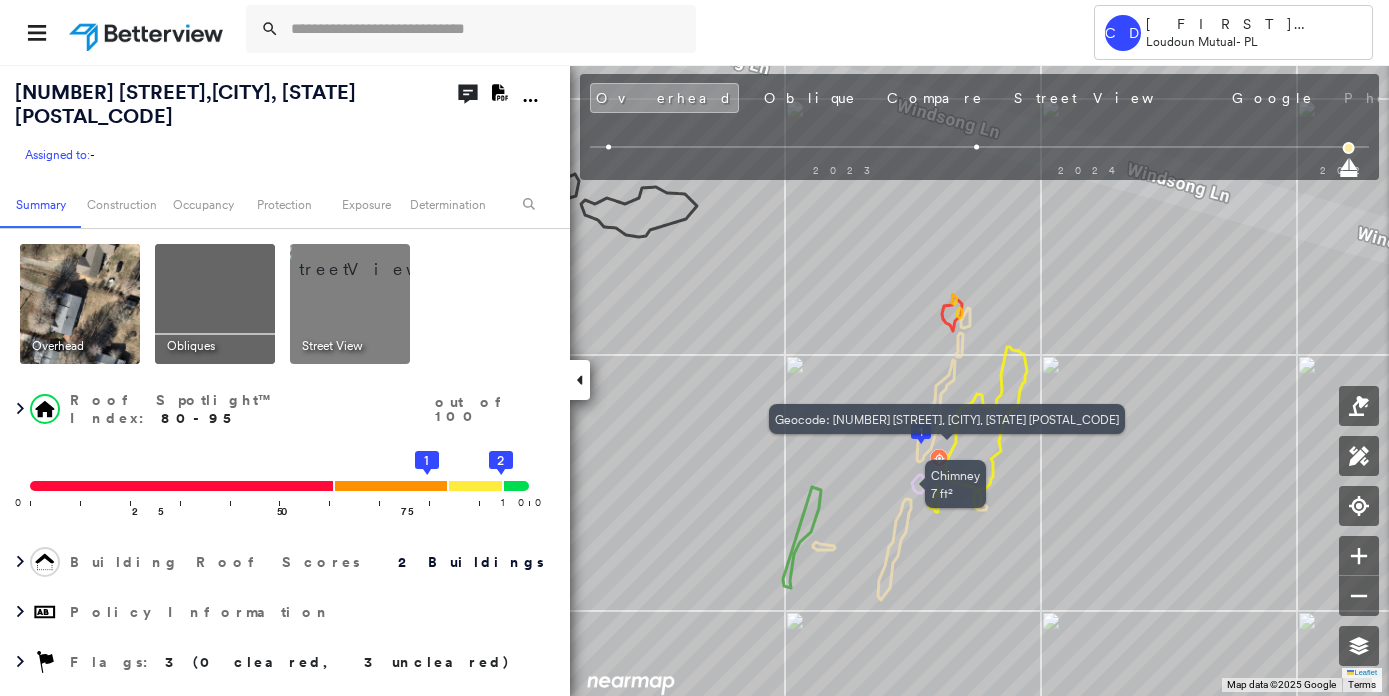 click 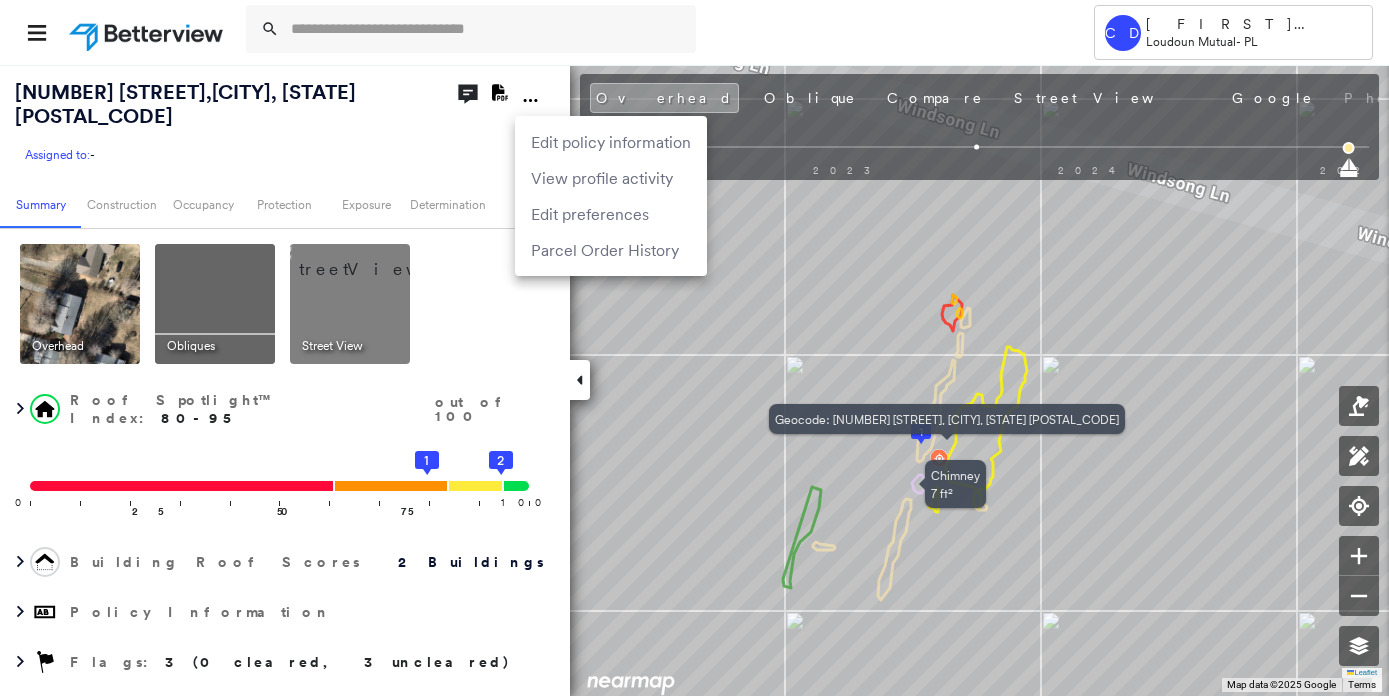 click on "Edit policy information" at bounding box center [611, 142] 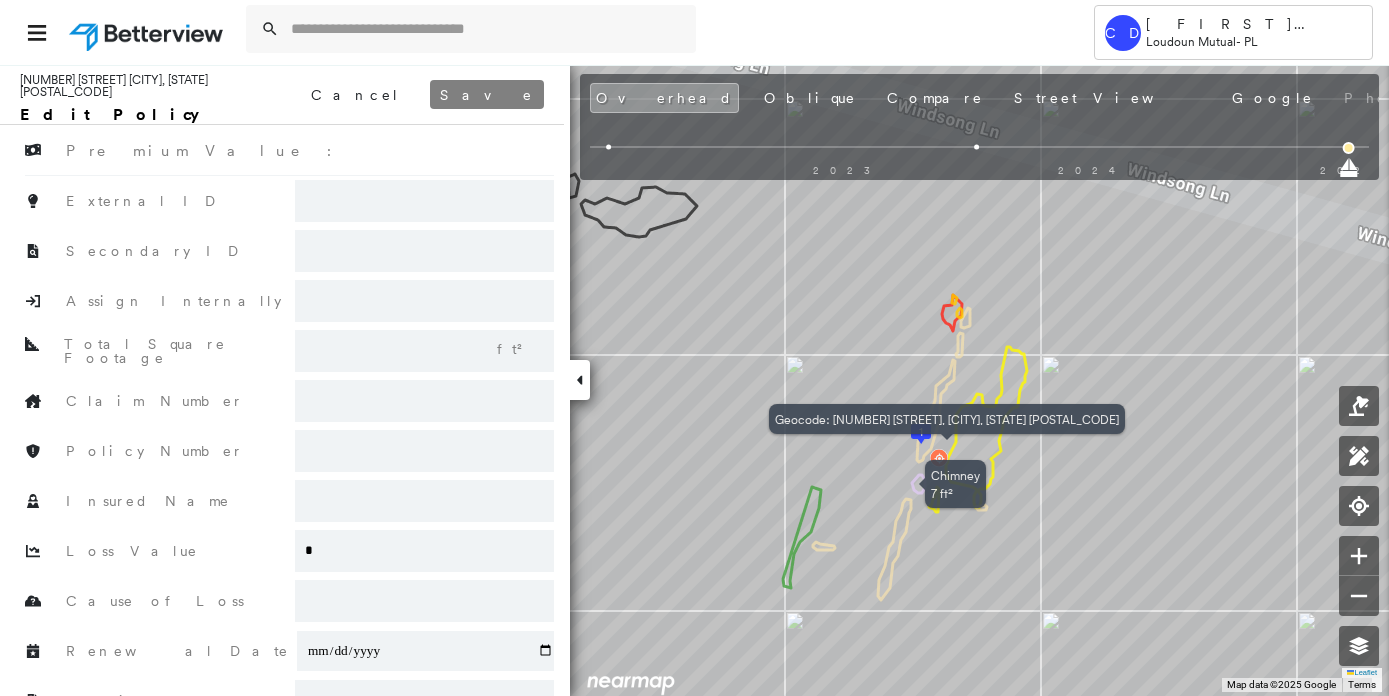 click at bounding box center [424, 501] 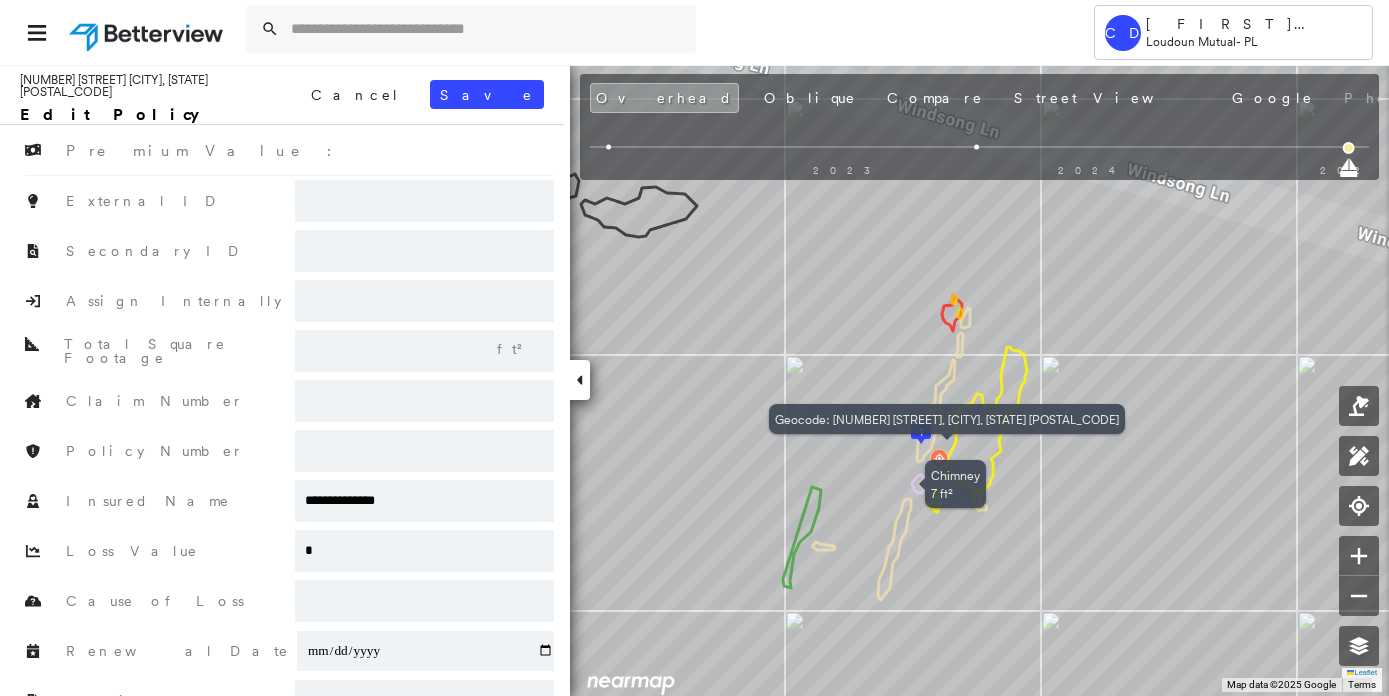 type on "**********" 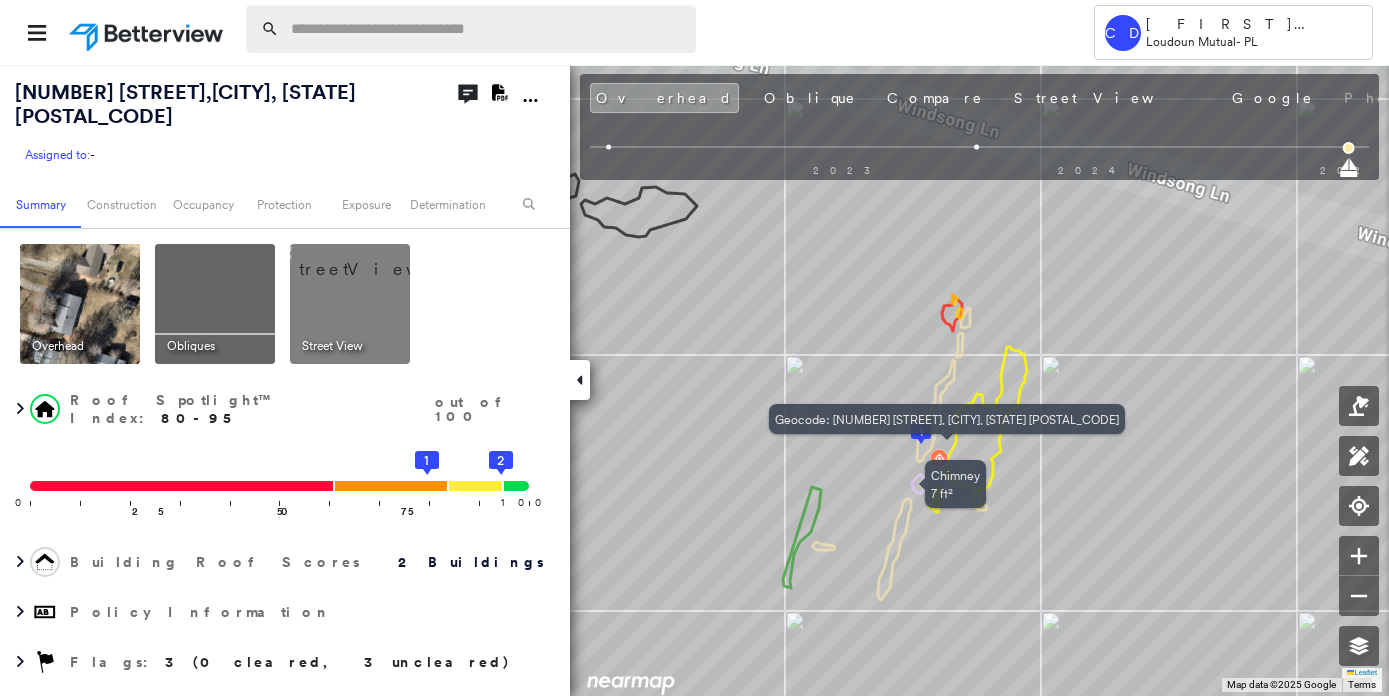 click at bounding box center [487, 29] 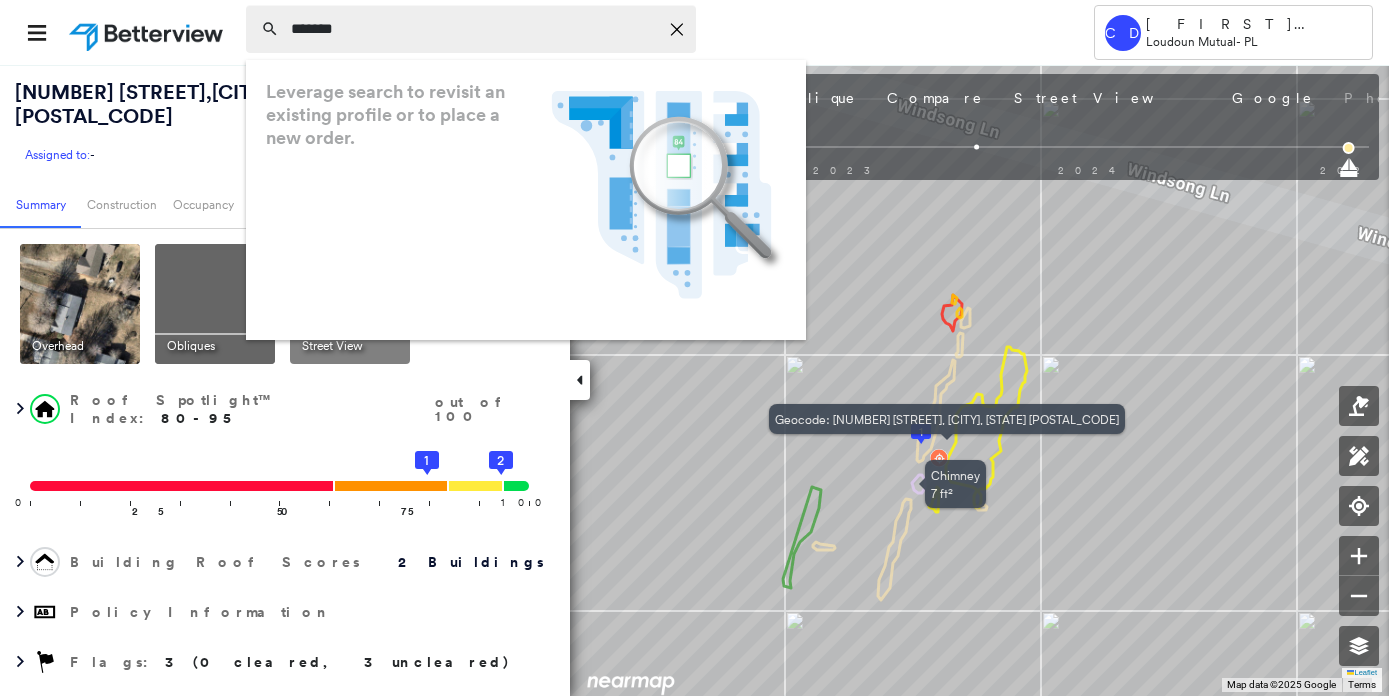type on "*******" 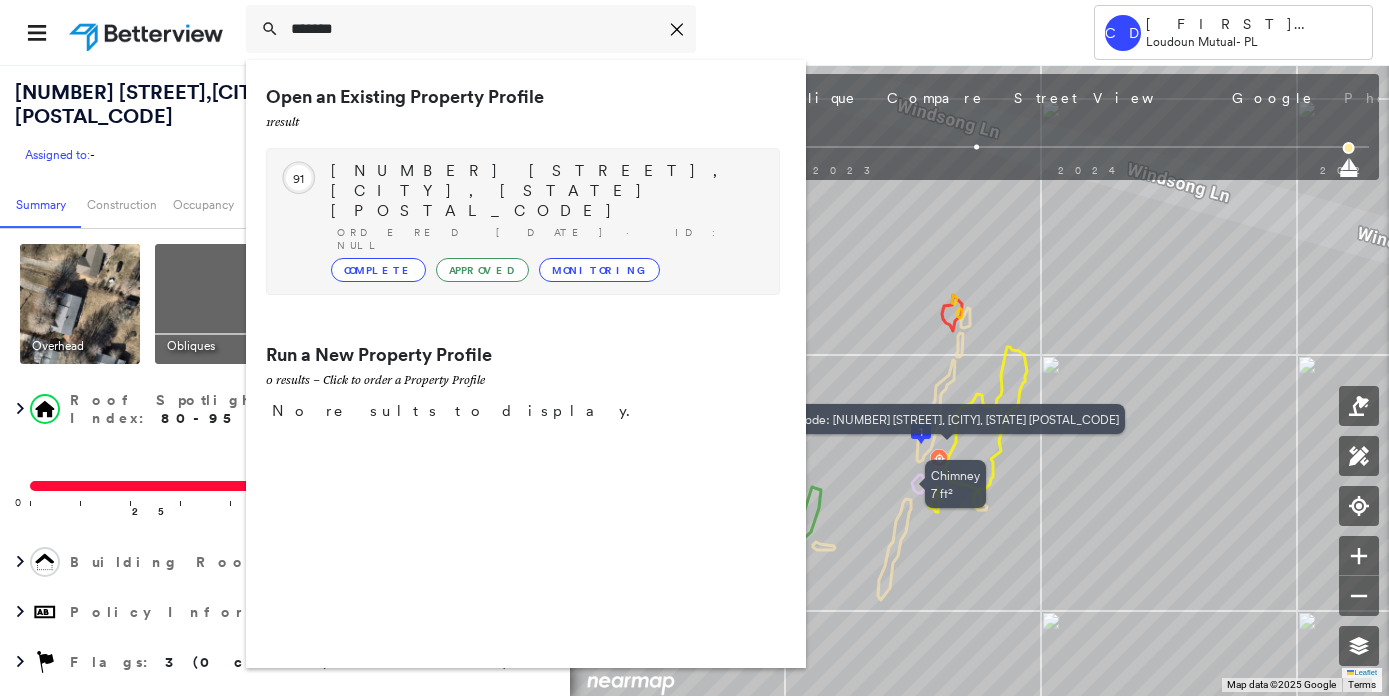 click on "[NUMBER] [STREET], [CITY], [STATE] [POSTAL_CODE]" at bounding box center (545, 191) 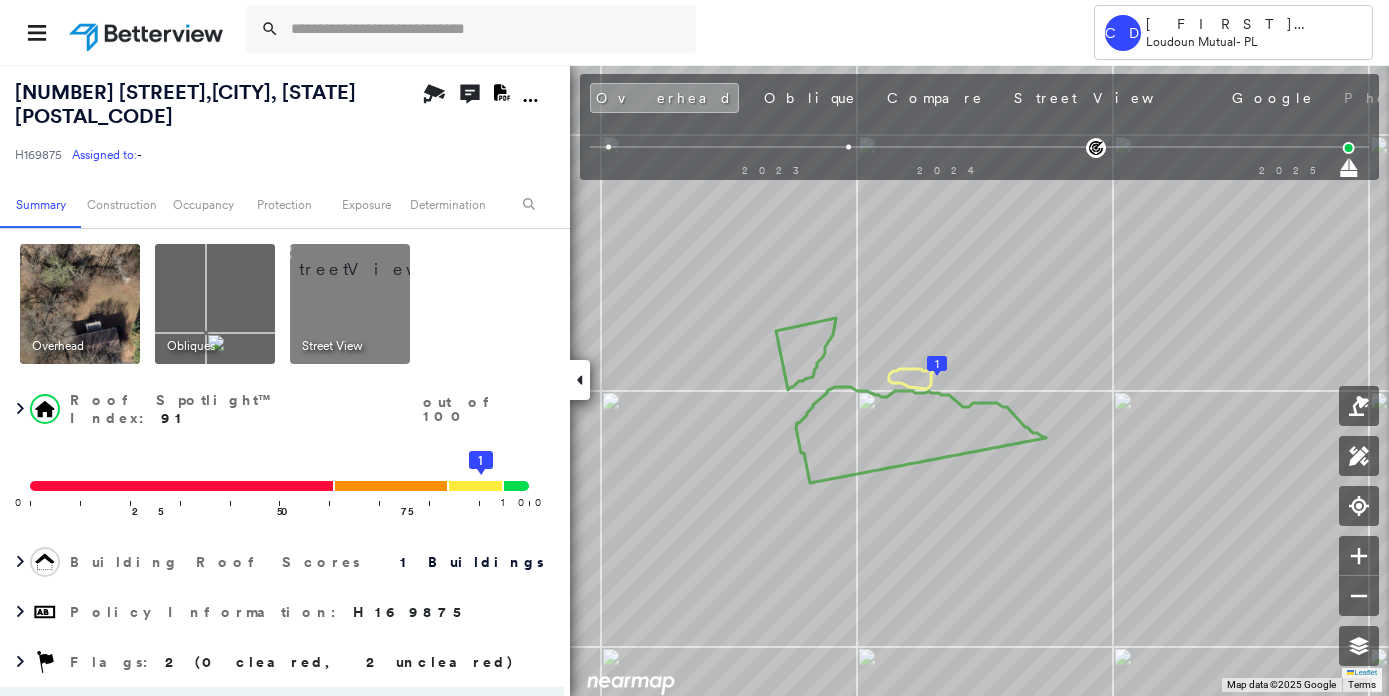 click at bounding box center [374, 259] 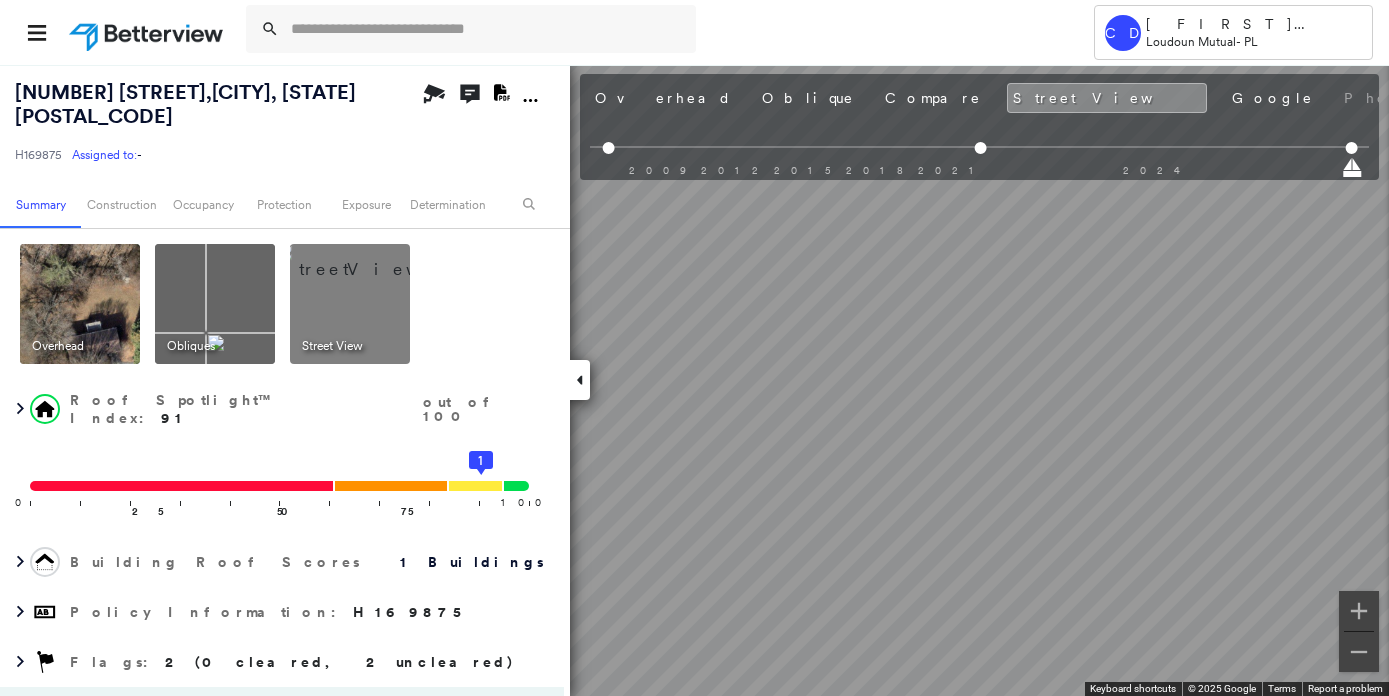 click at bounding box center (80, 304) 